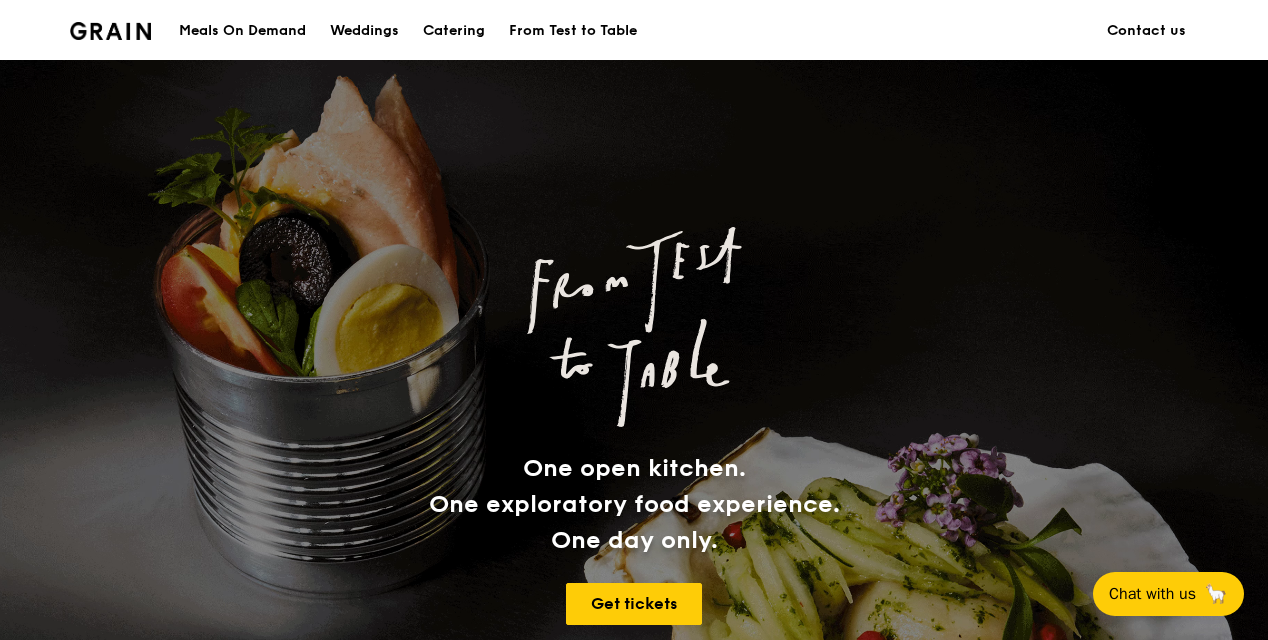 scroll, scrollTop: 500, scrollLeft: 0, axis: vertical 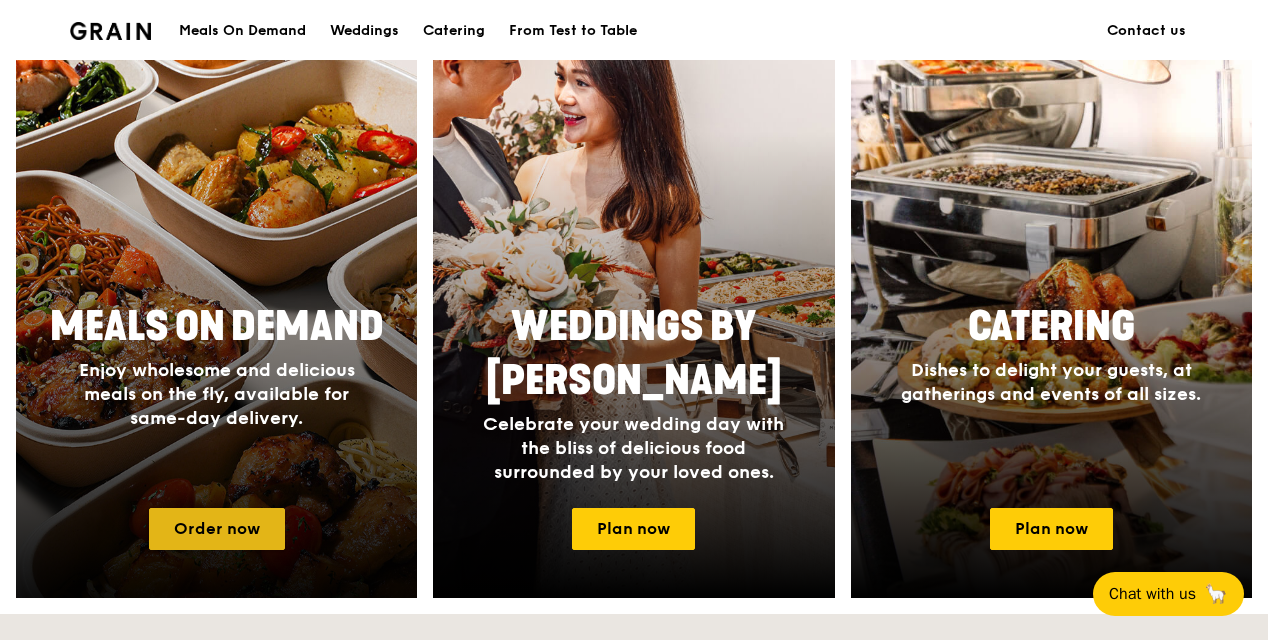 click on "Order now" at bounding box center [217, 529] 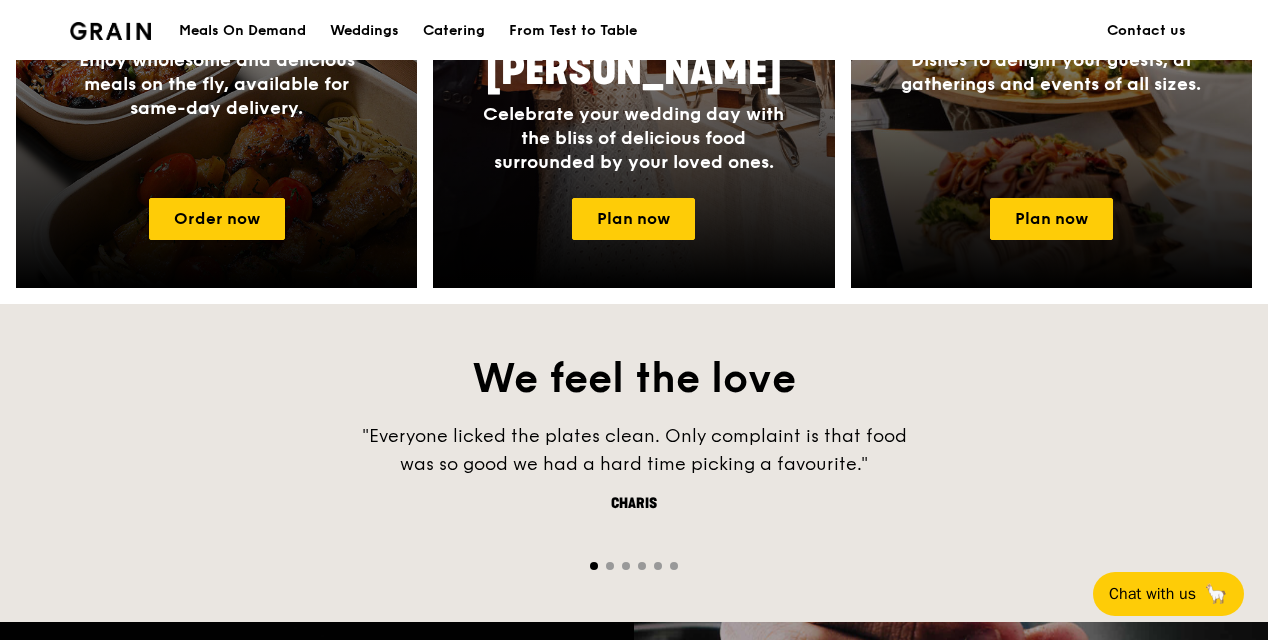 scroll, scrollTop: 1300, scrollLeft: 0, axis: vertical 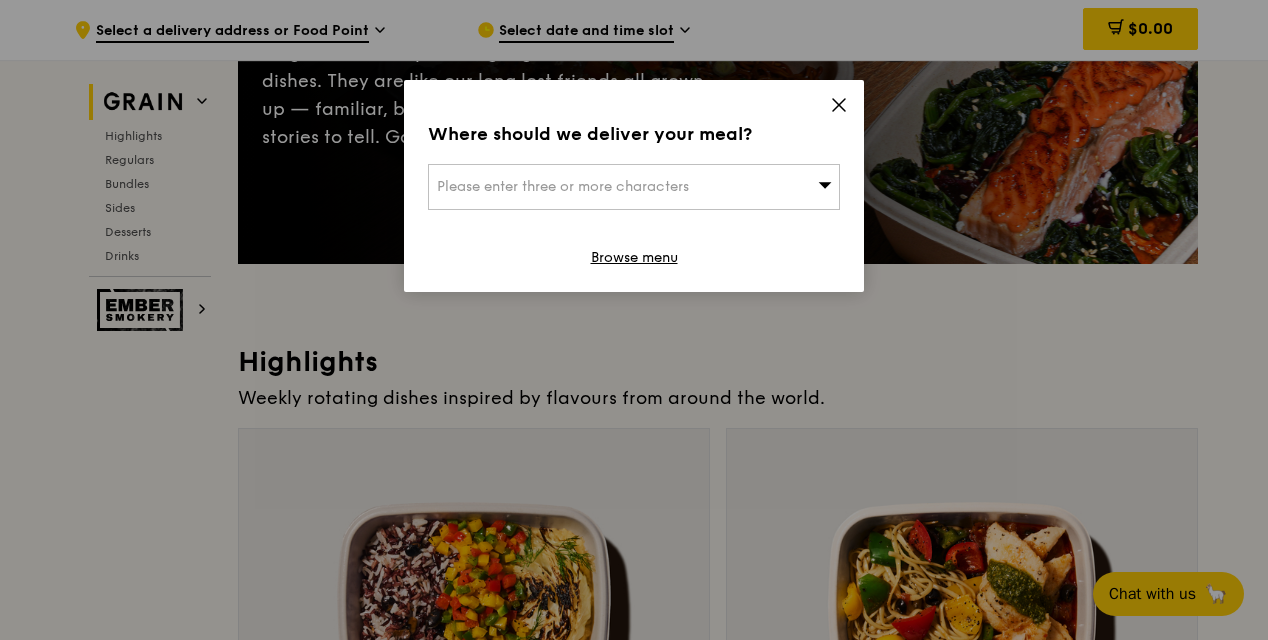click on "Please enter three or more characters" at bounding box center [563, 186] 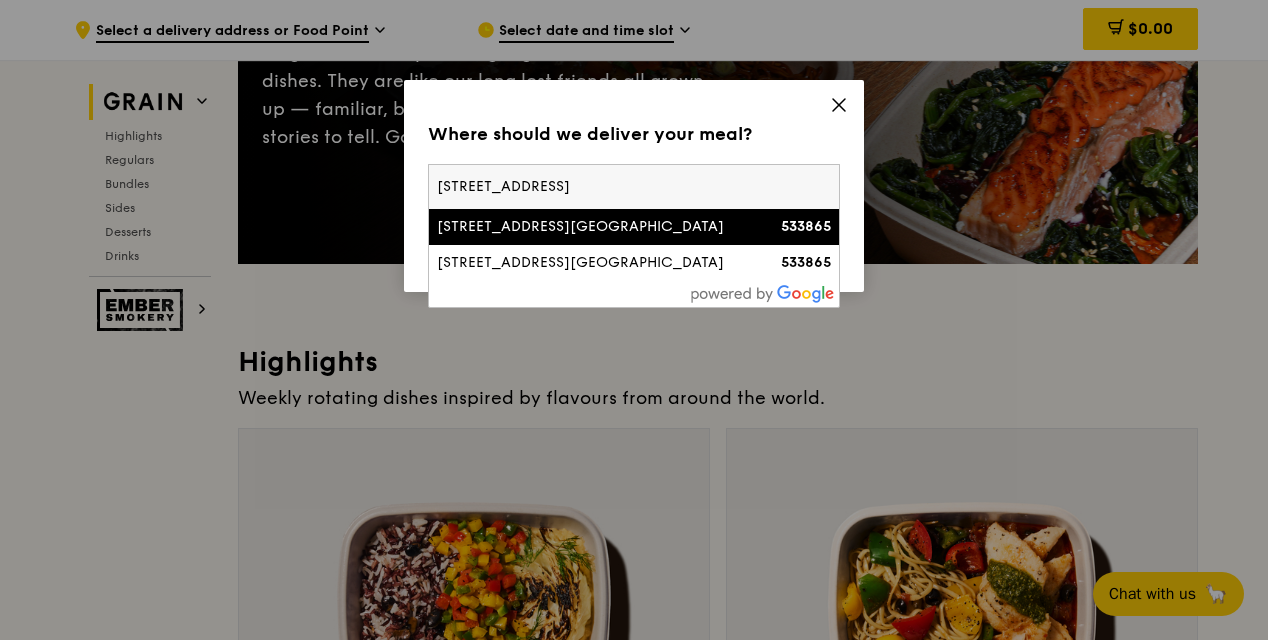 type on "[STREET_ADDRESS]" 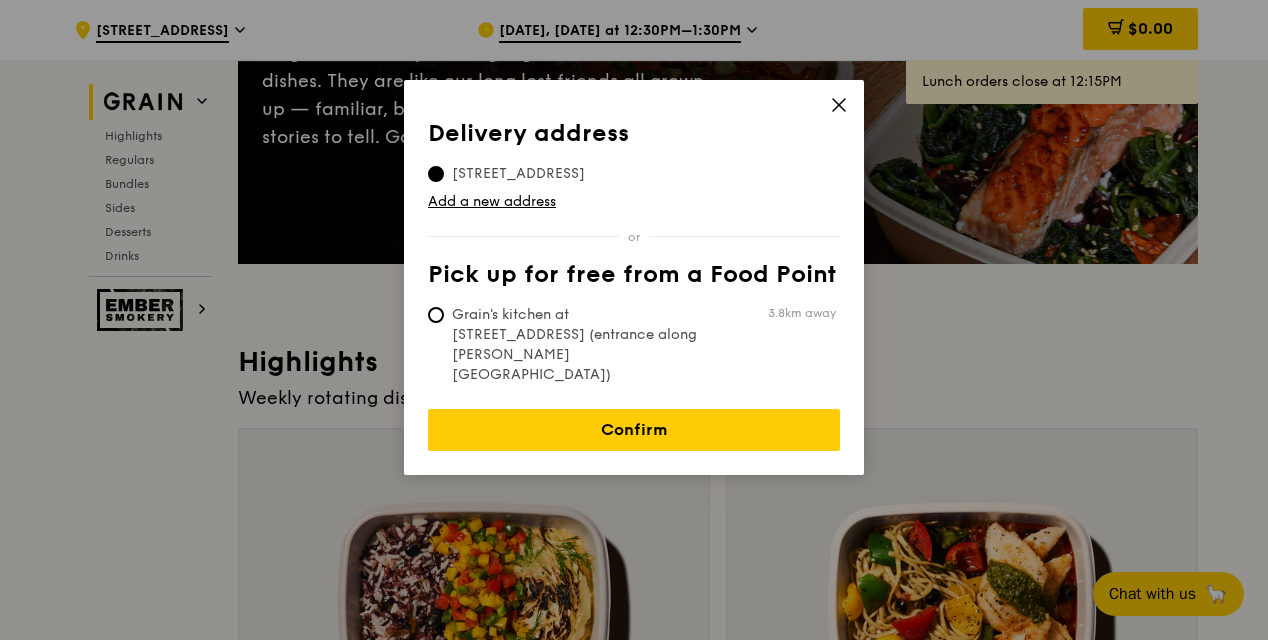 drag, startPoint x: 588, startPoint y: 391, endPoint x: 724, endPoint y: 162, distance: 266.34 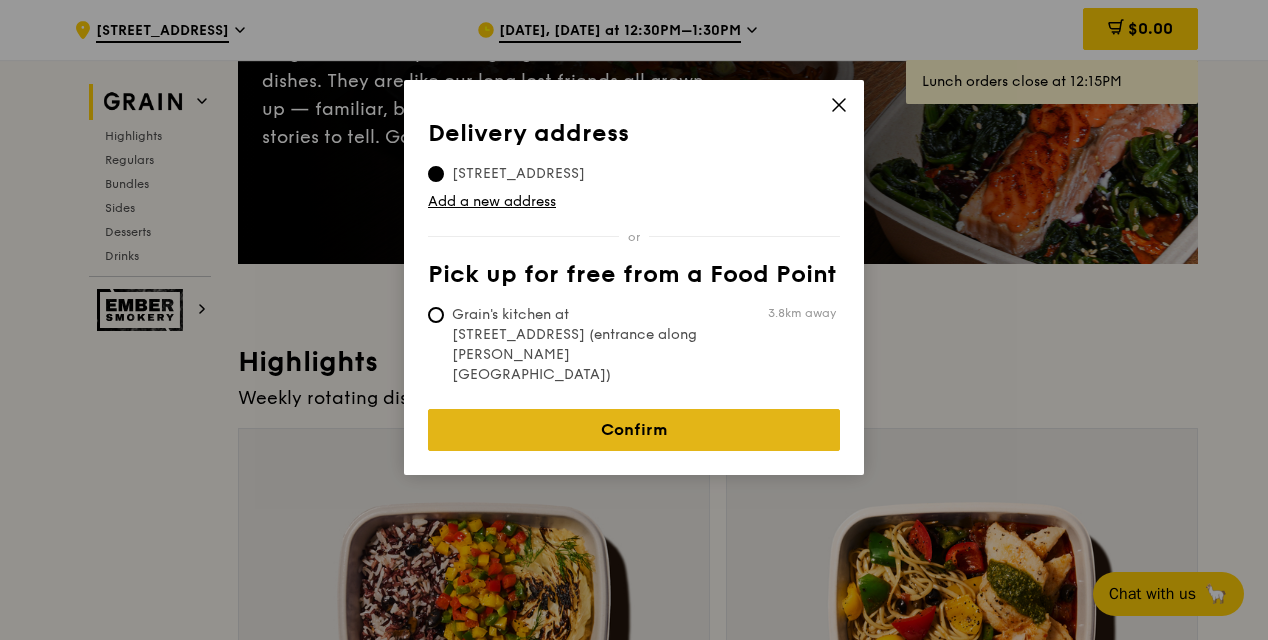 click on "Confirm" at bounding box center (634, 430) 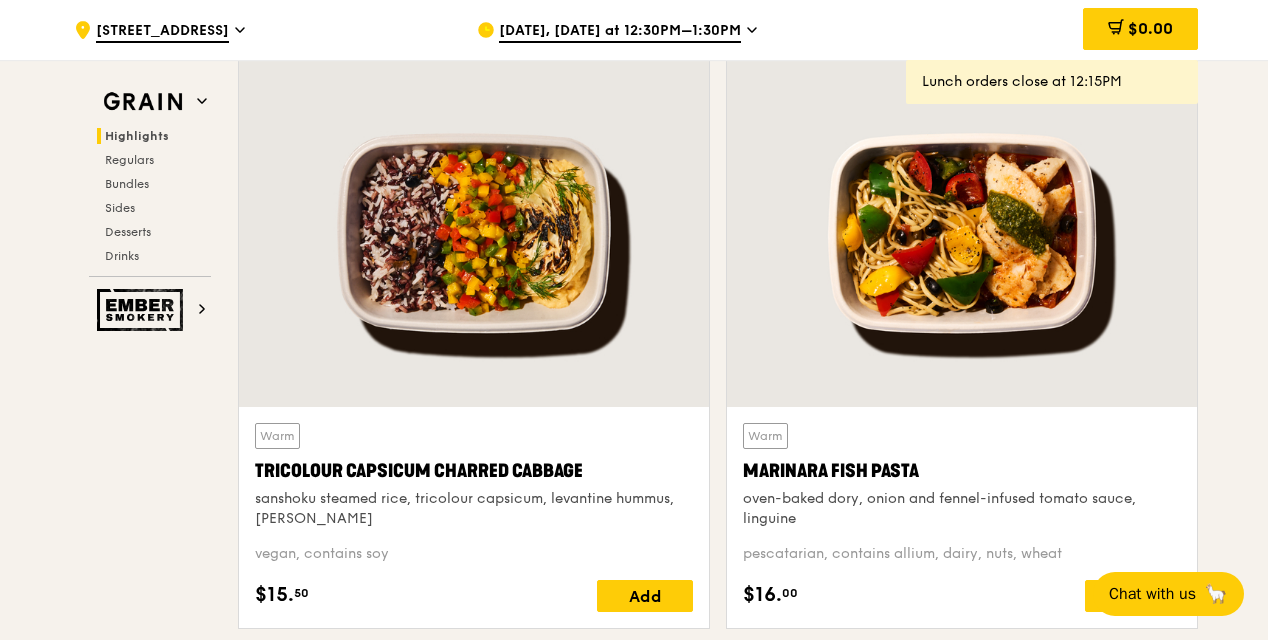 scroll, scrollTop: 700, scrollLeft: 0, axis: vertical 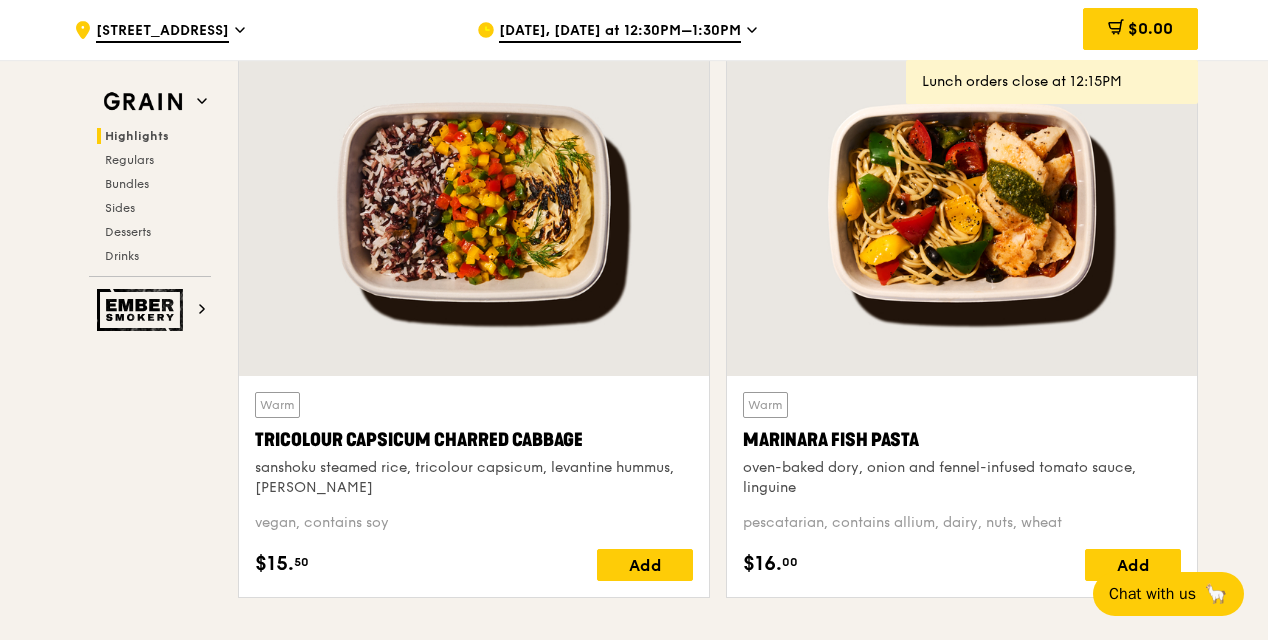 click on "[DATE], [DATE] at 12:30PM–1:30PM" at bounding box center (662, 30) 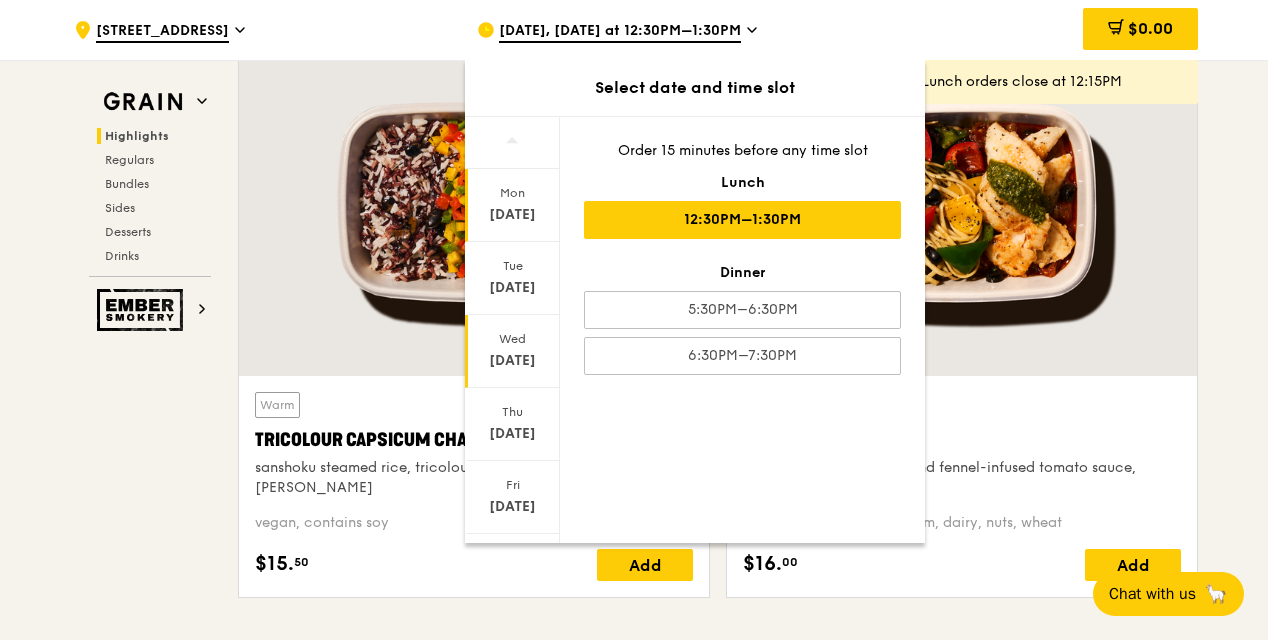 click on "[DATE]" at bounding box center [512, 351] 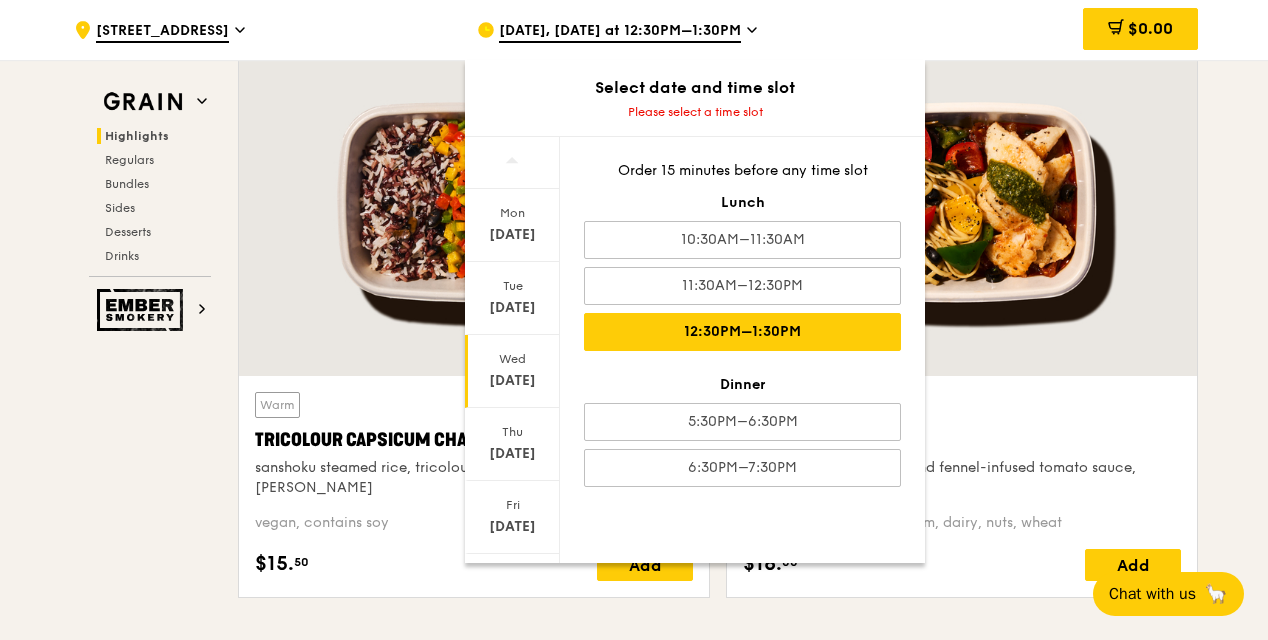 click on "12:30PM–1:30PM" at bounding box center (742, 332) 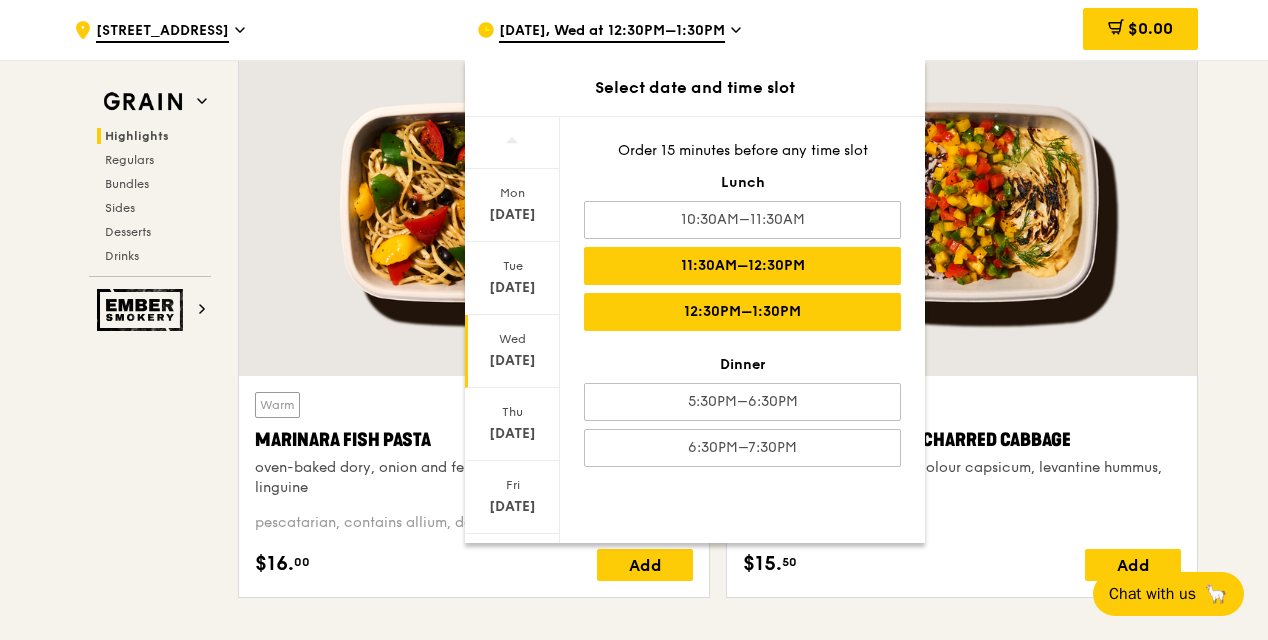 click on "11:30AM–12:30PM" at bounding box center [742, 266] 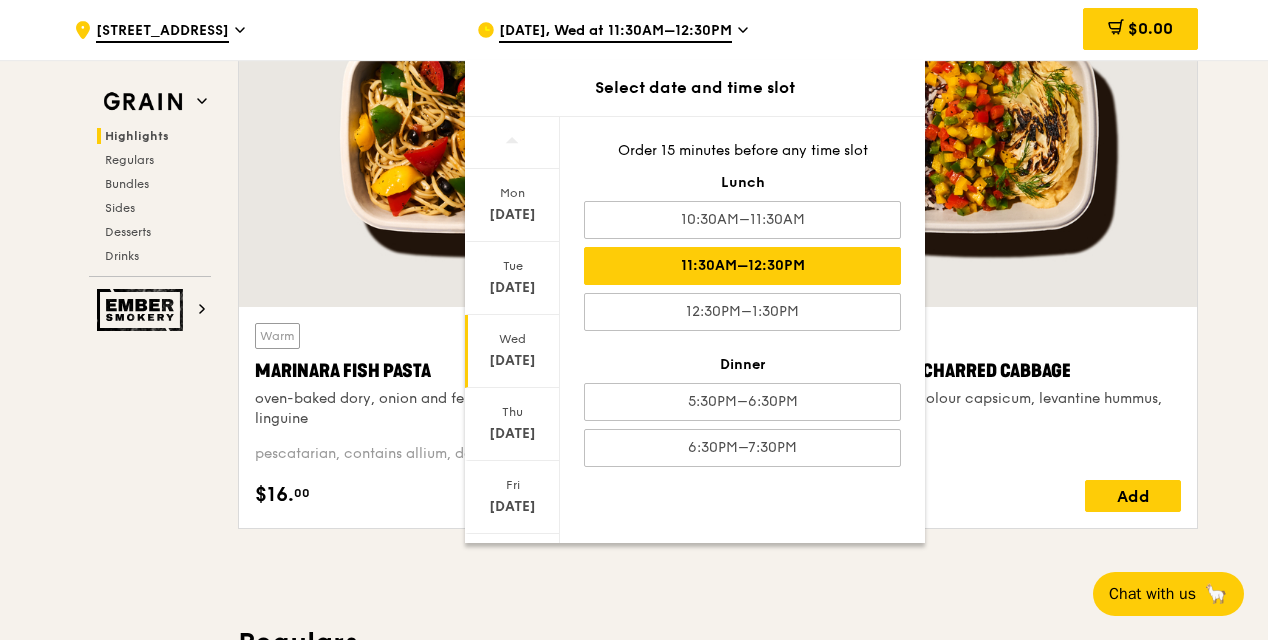 scroll, scrollTop: 800, scrollLeft: 0, axis: vertical 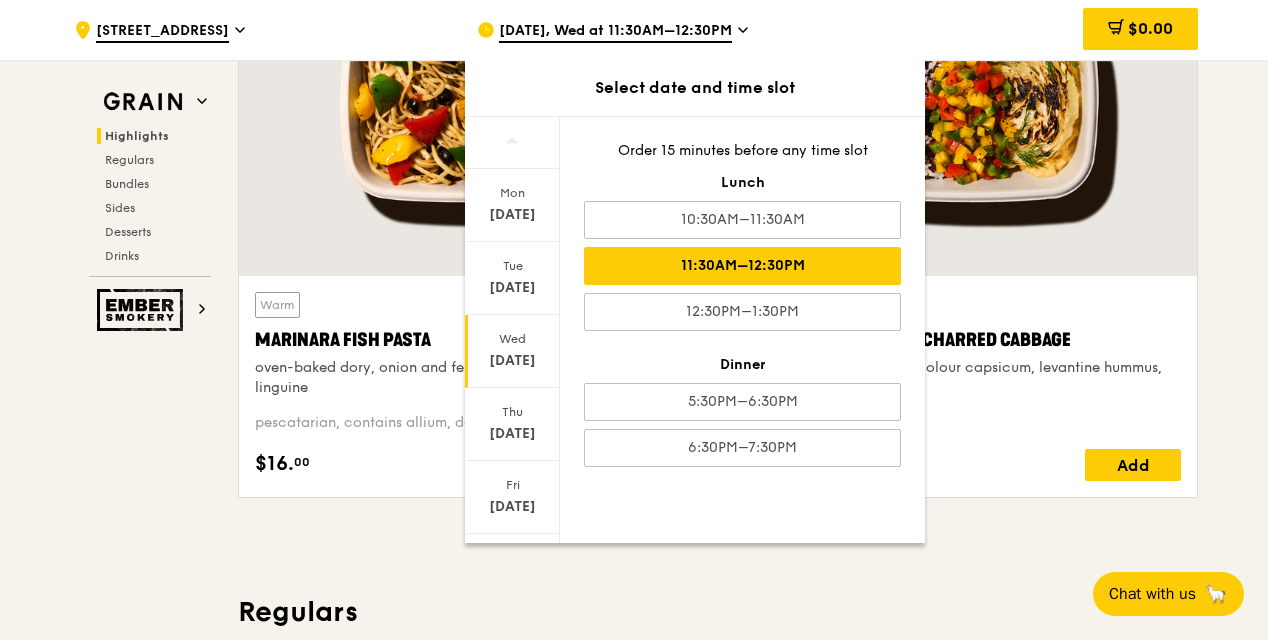 click on "Grain
Highlights
Regulars
Bundles
Sides
Desserts
Drinks
Ember Smokery
New in the hood Some of our meals have been ousted from the neighbourhood by a new gang of even tastier dishes. They are like our long lost friends all grown up — familiar, but better travelled with fresh stories to tell. Go say hello.
Highlights
Weekly rotating dishes inspired by flavours from around the world.
Warm
Marinara Fish Pasta
oven-baked dory, onion and fennel-infused tomato sauce, linguine
pescatarian, contains allium, dairy, nuts, wheat
$16.
00
Add
Warm
Tricolour Capsicum Charred Cabbage
sanshoku steamed rice, tricolour capsicum, levantine hummus, [PERSON_NAME]
vegan, contains soy
$15.
50
Add
Regulars
Meals you can enjoy day in day out.
$15." at bounding box center (634, 3507) 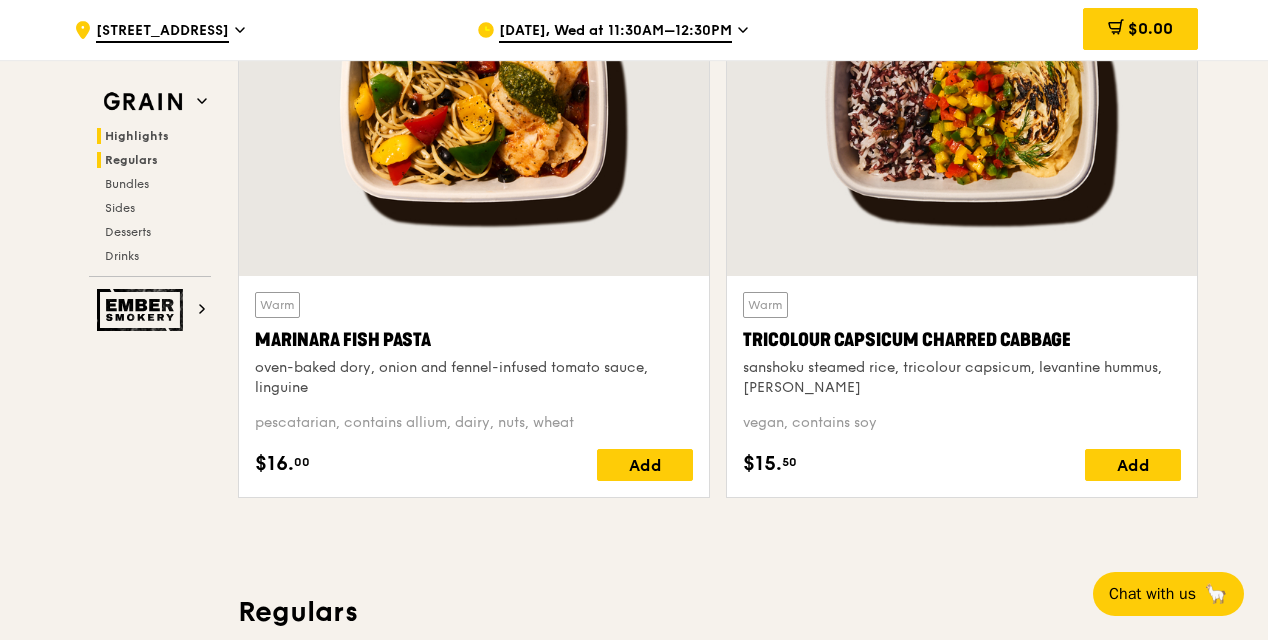 click on "Regulars" at bounding box center (131, 160) 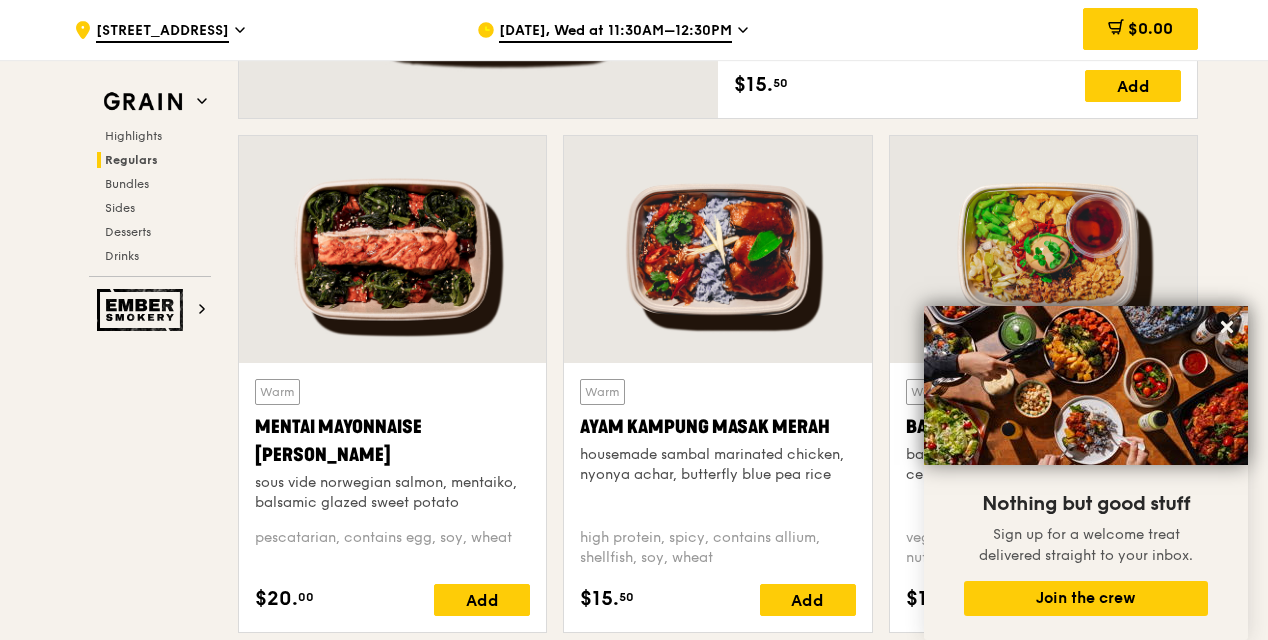 scroll, scrollTop: 1713, scrollLeft: 0, axis: vertical 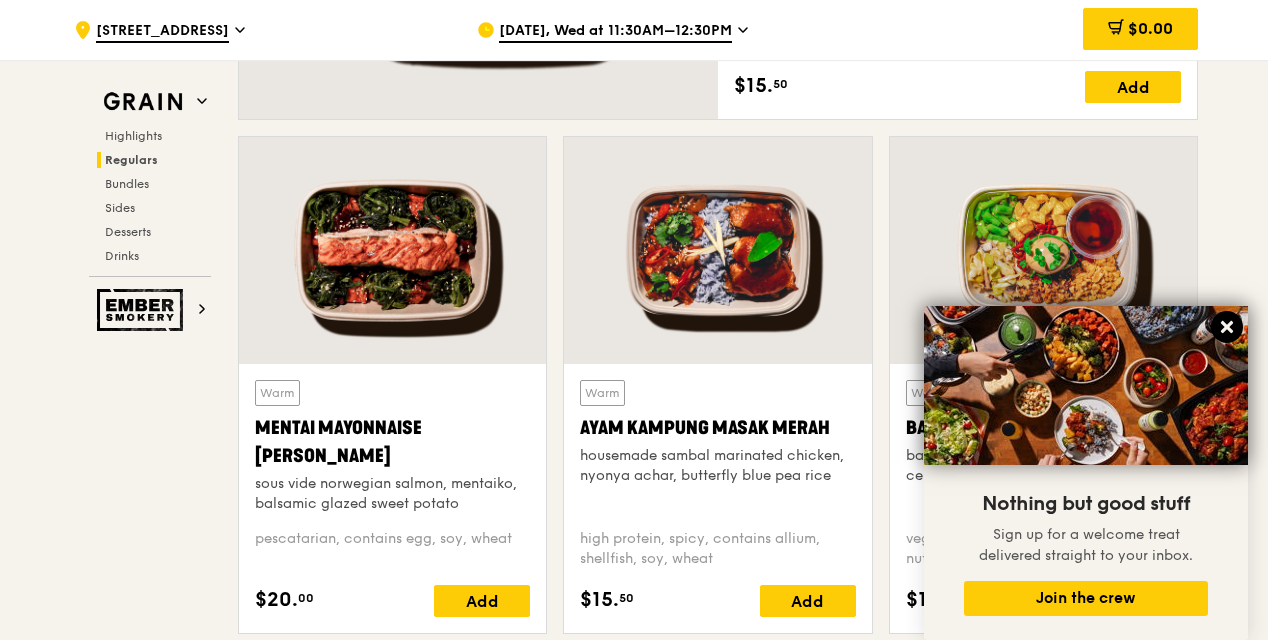 click 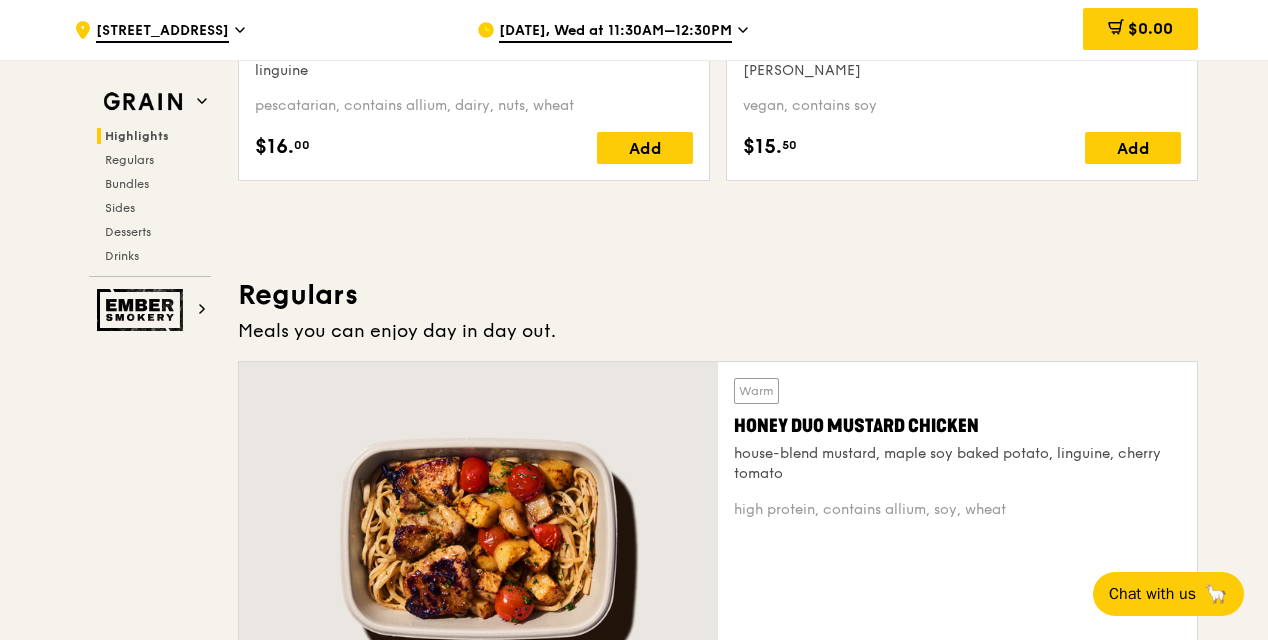scroll, scrollTop: 1113, scrollLeft: 0, axis: vertical 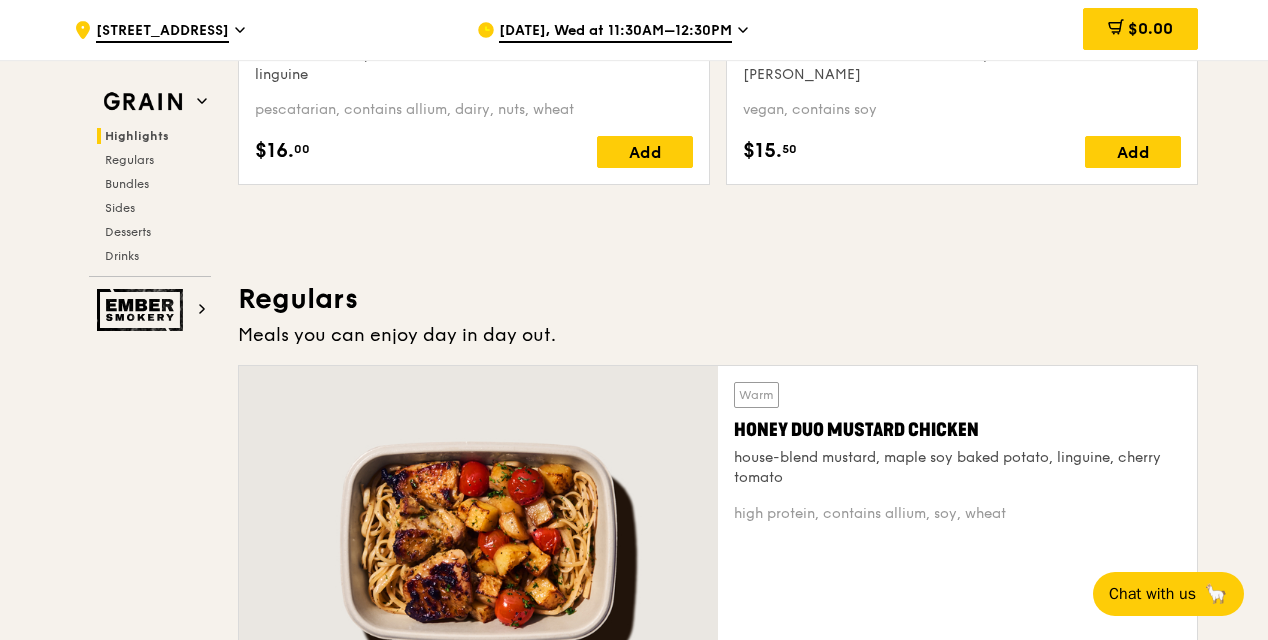 click on "Highlights" at bounding box center (137, 136) 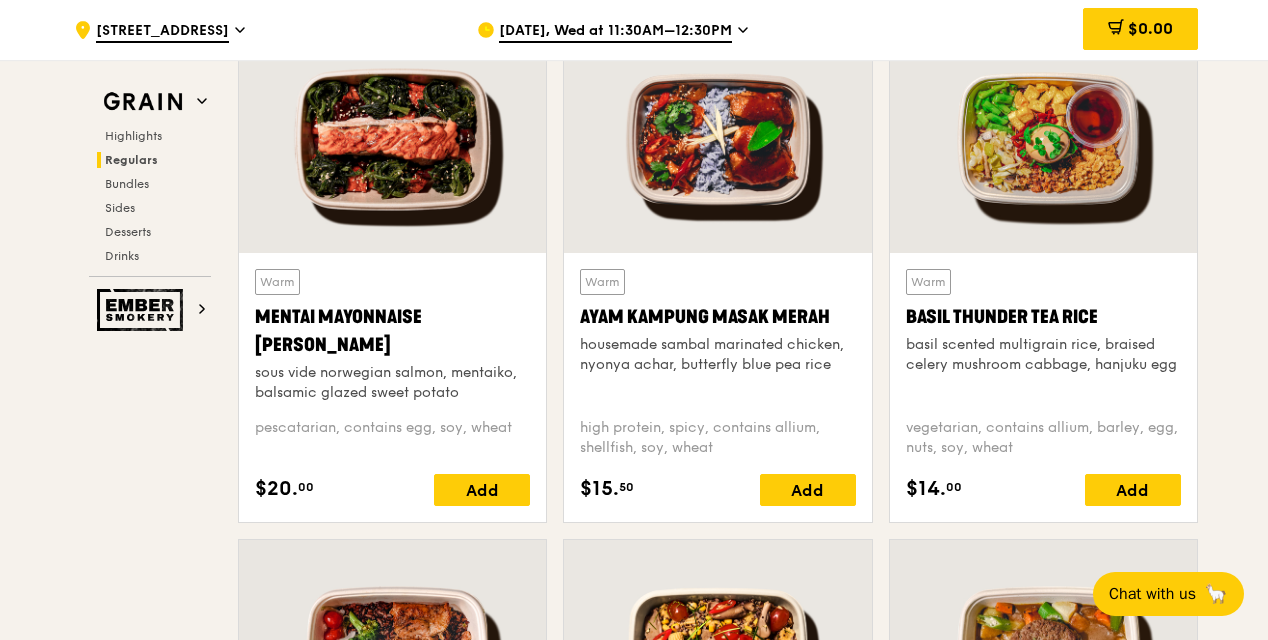 scroll, scrollTop: 1864, scrollLeft: 0, axis: vertical 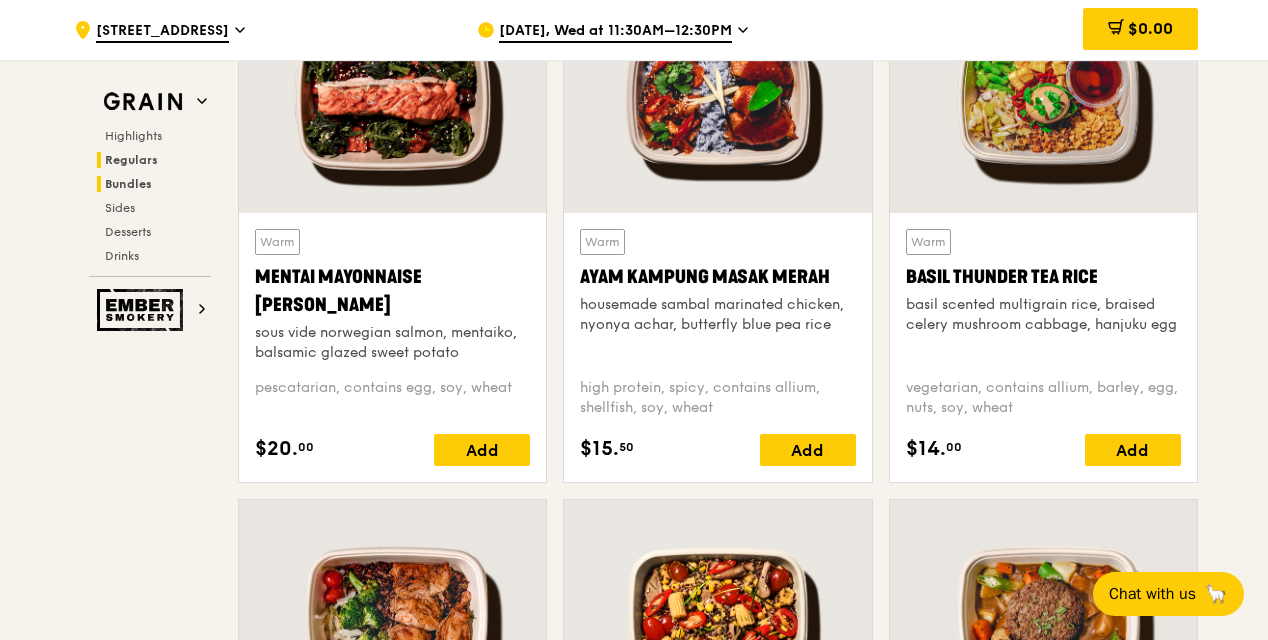 click on "Bundles" at bounding box center (128, 184) 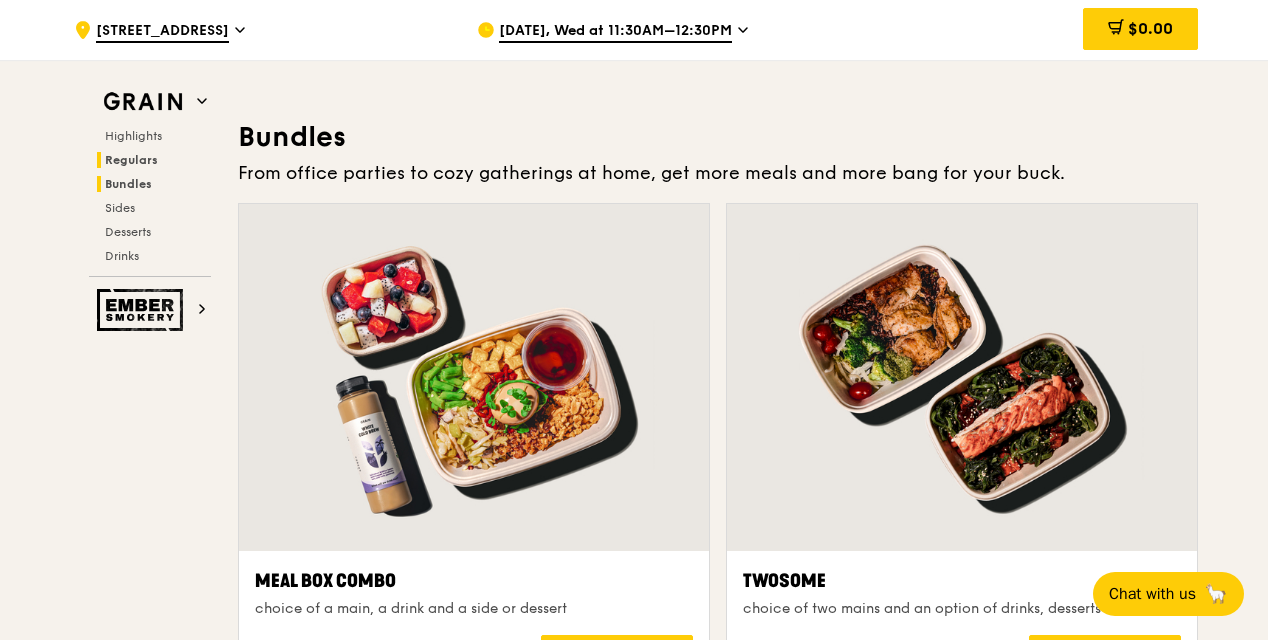 scroll, scrollTop: 2875, scrollLeft: 0, axis: vertical 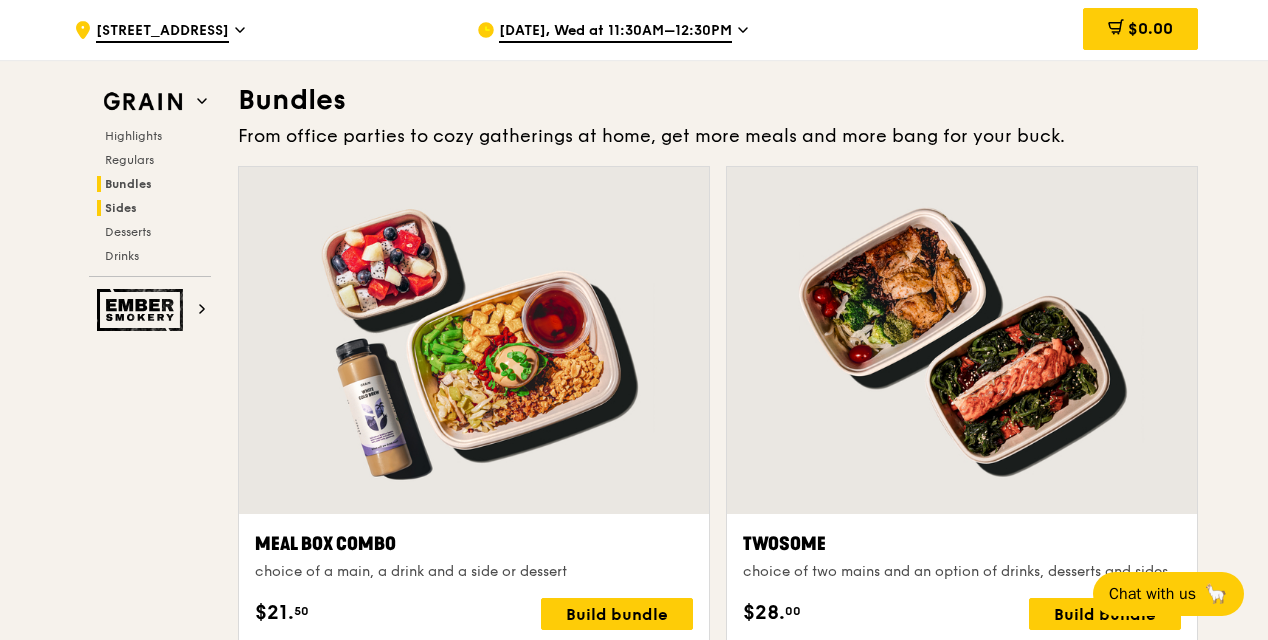 click on "Sides" at bounding box center (121, 208) 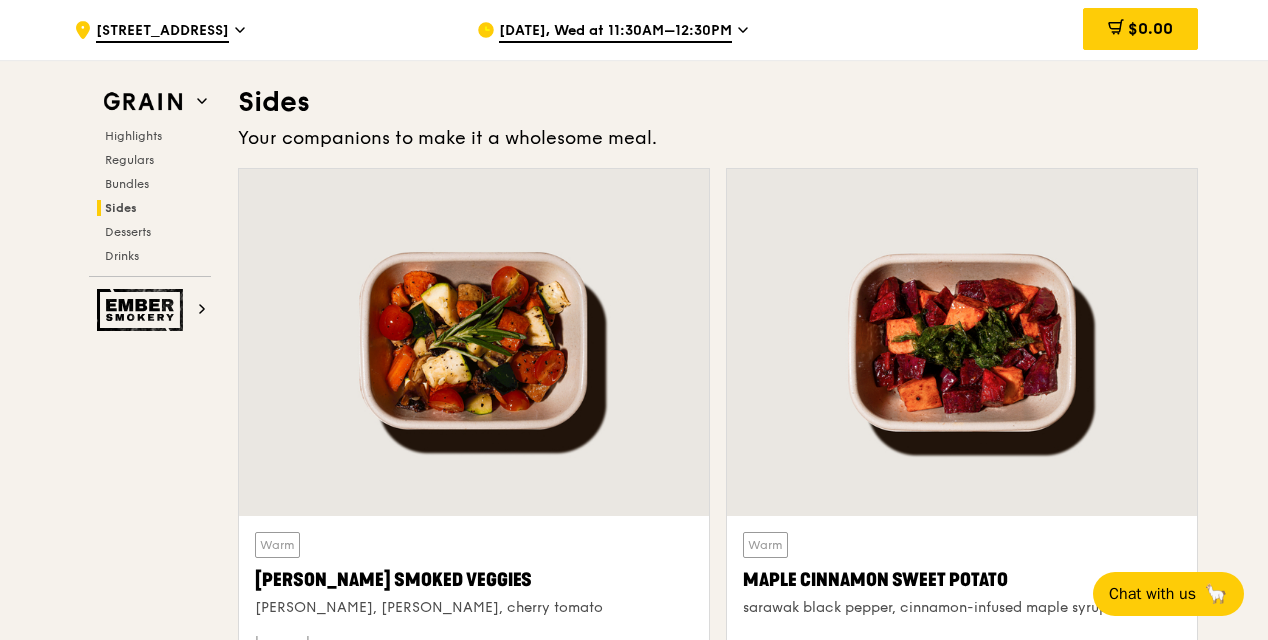 scroll, scrollTop: 4748, scrollLeft: 0, axis: vertical 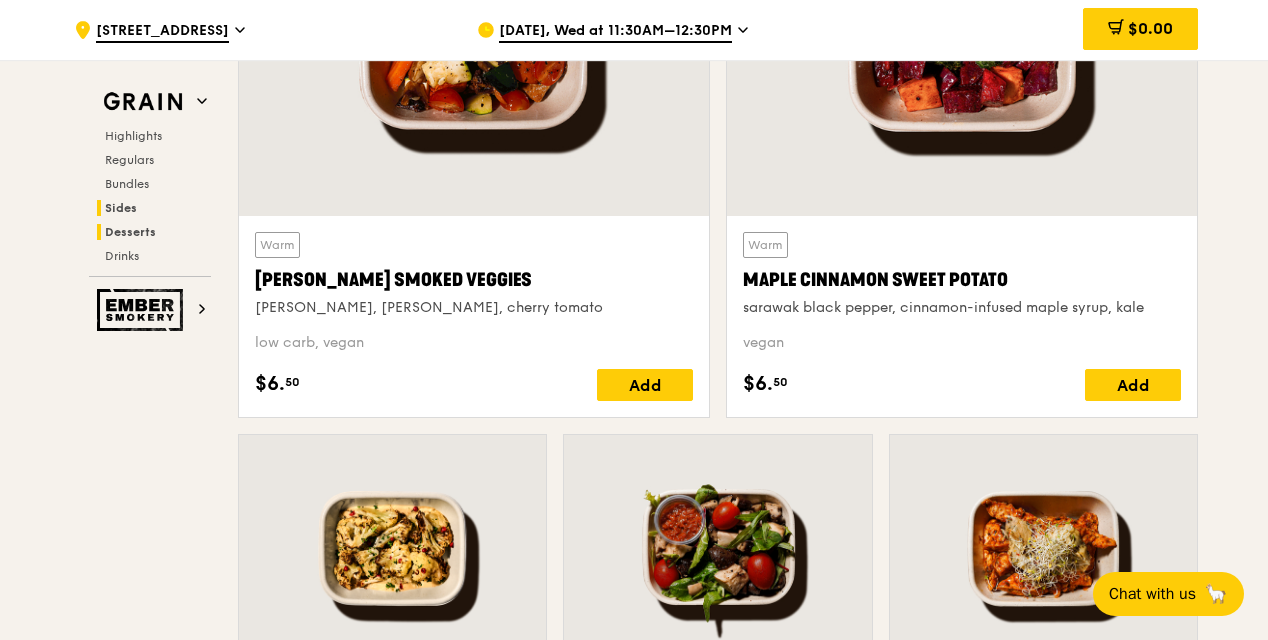click on "Desserts" at bounding box center (130, 232) 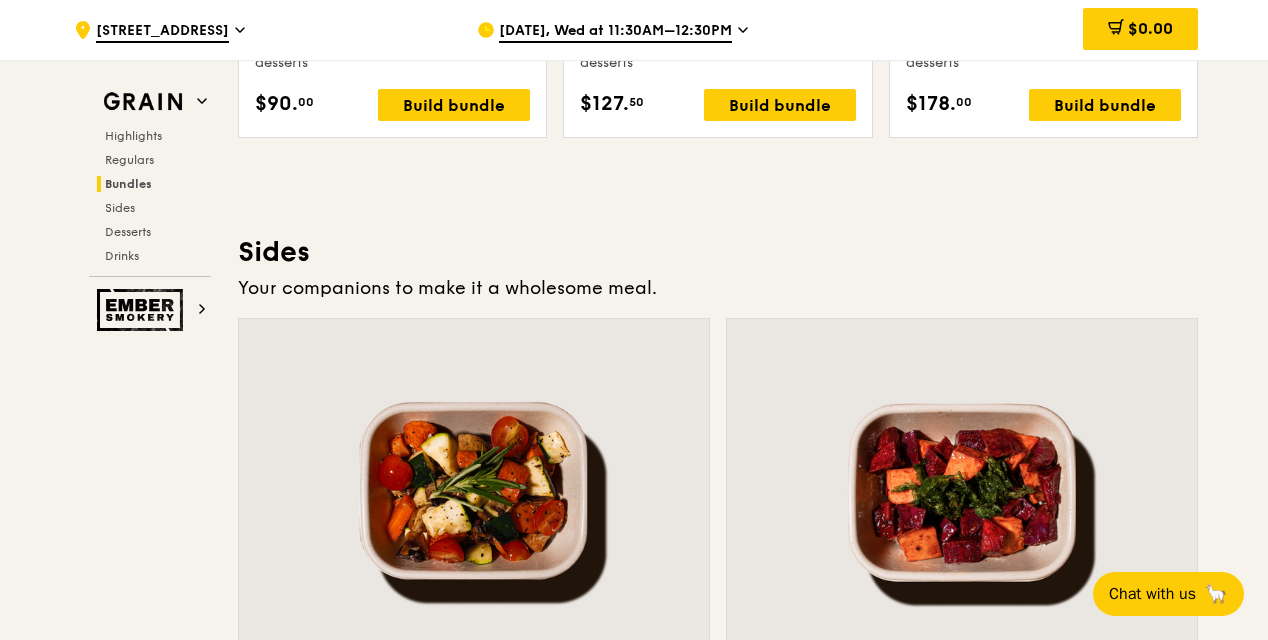 scroll, scrollTop: 4091, scrollLeft: 0, axis: vertical 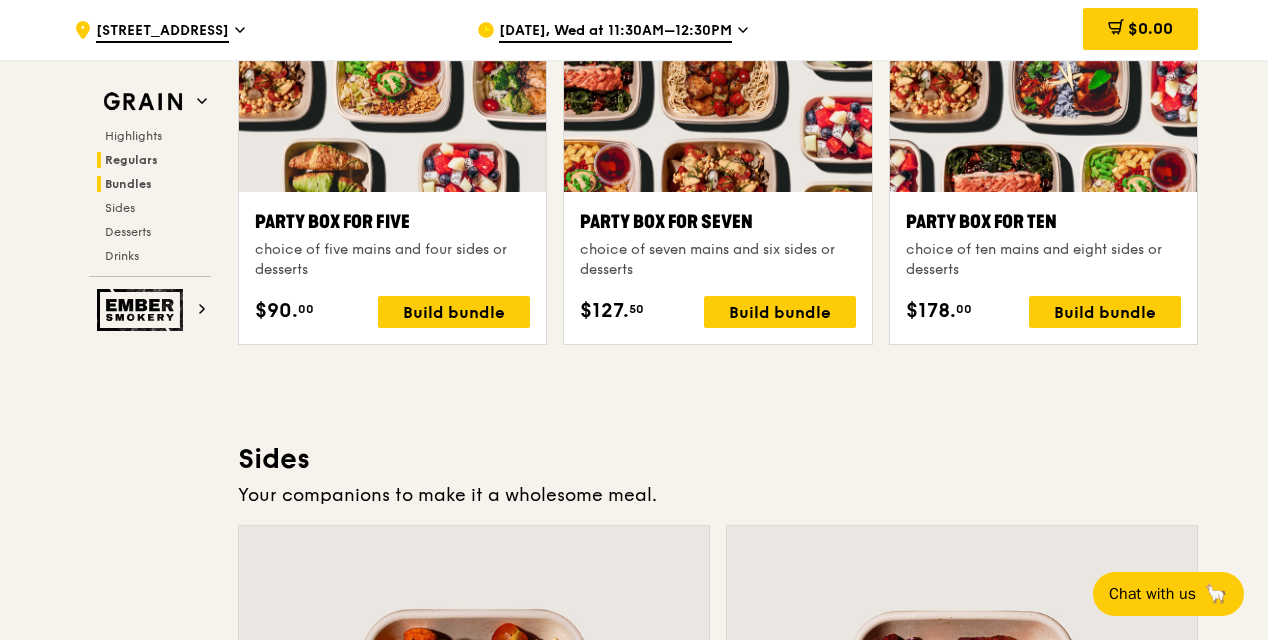click on "Regulars" at bounding box center [131, 160] 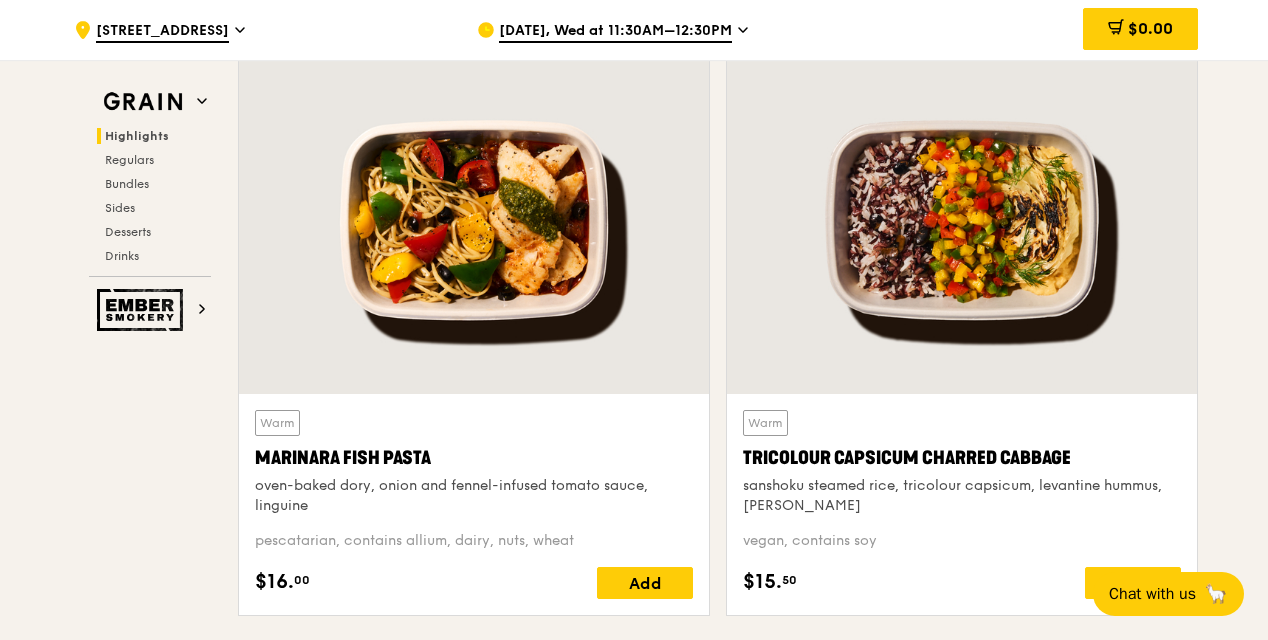 scroll, scrollTop: 713, scrollLeft: 0, axis: vertical 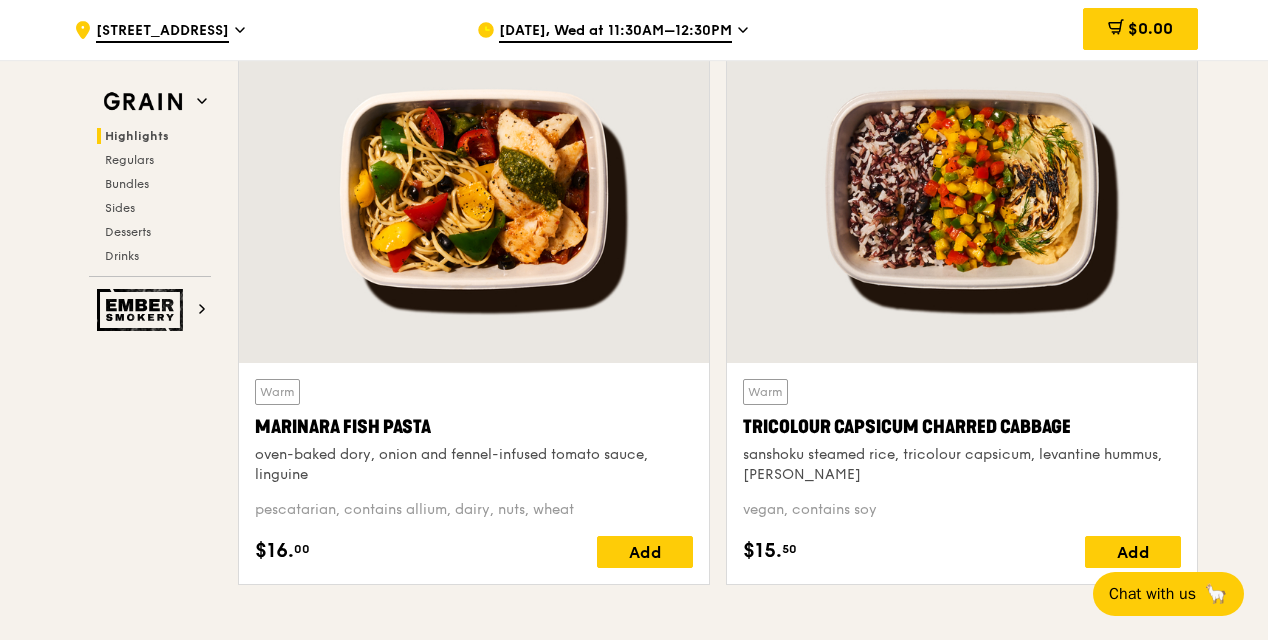 click 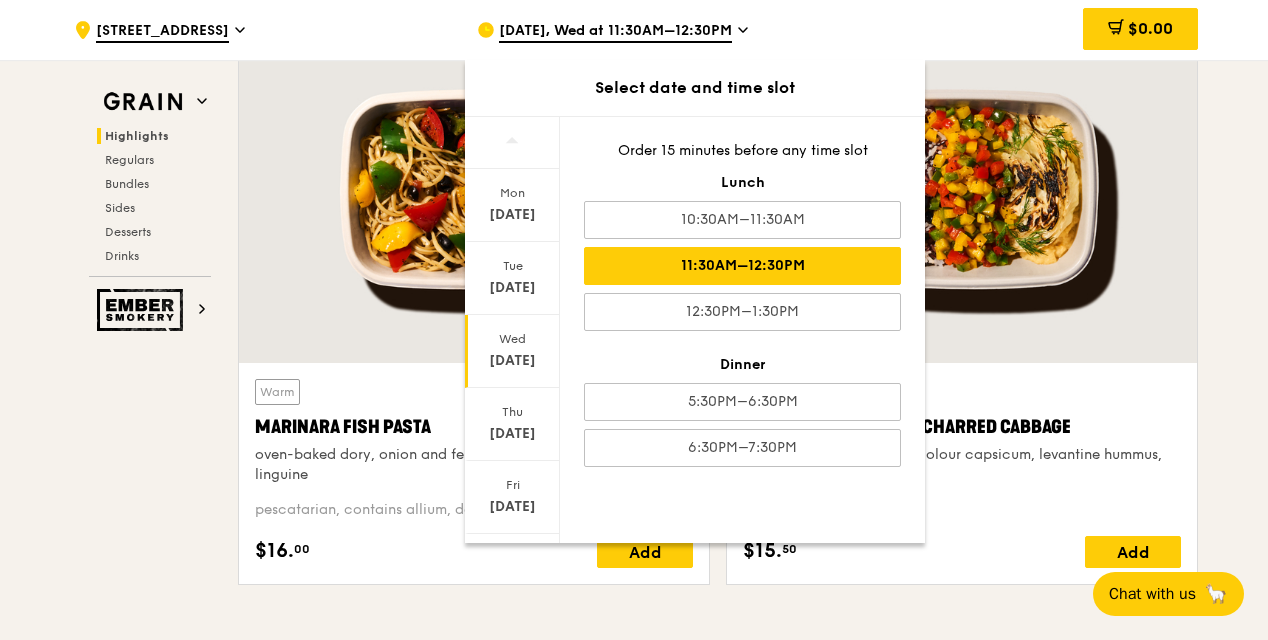 click on "[DATE]" at bounding box center (512, 351) 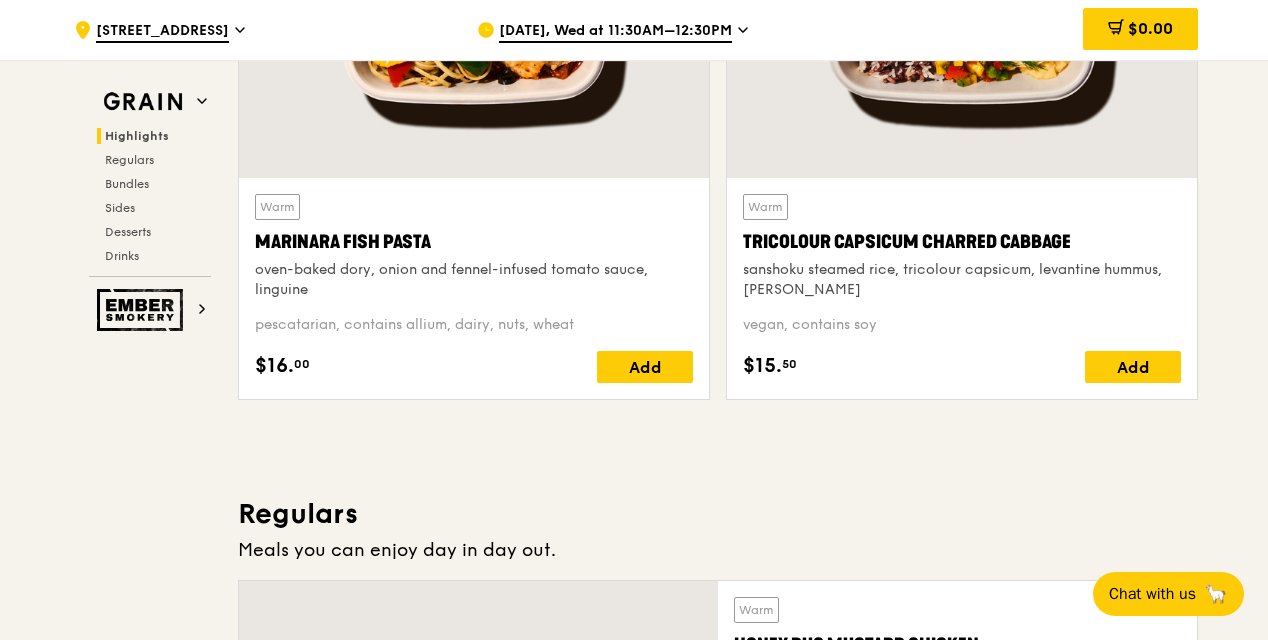 scroll, scrollTop: 900, scrollLeft: 0, axis: vertical 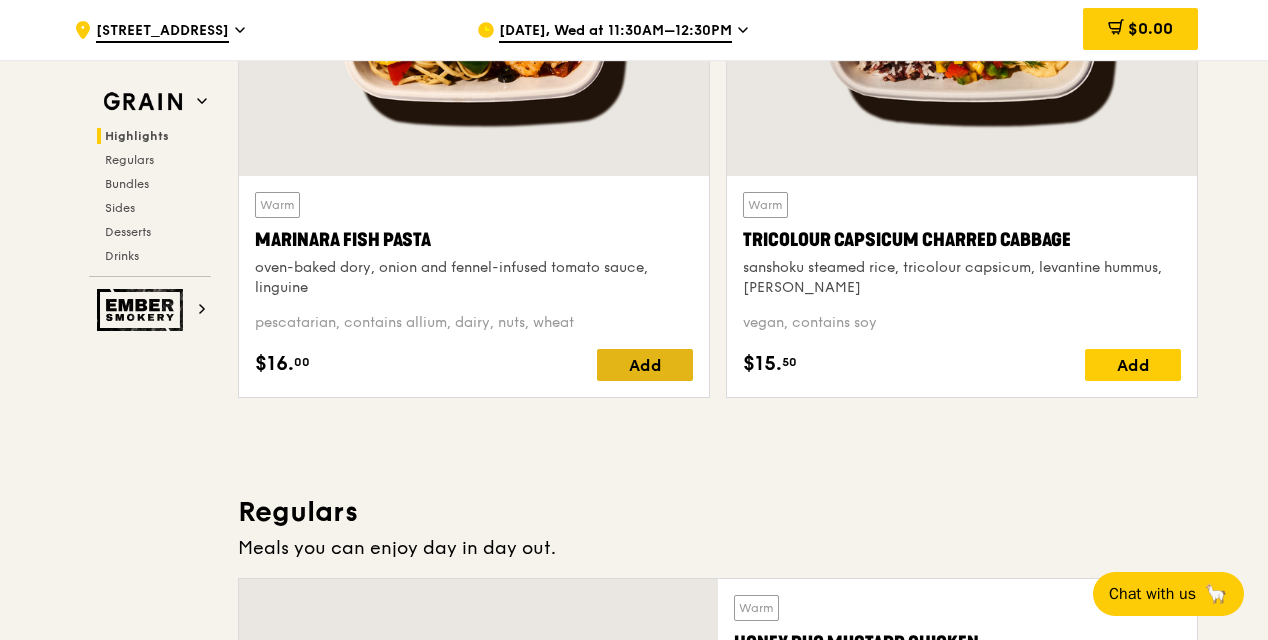 click on "Add" at bounding box center (645, 365) 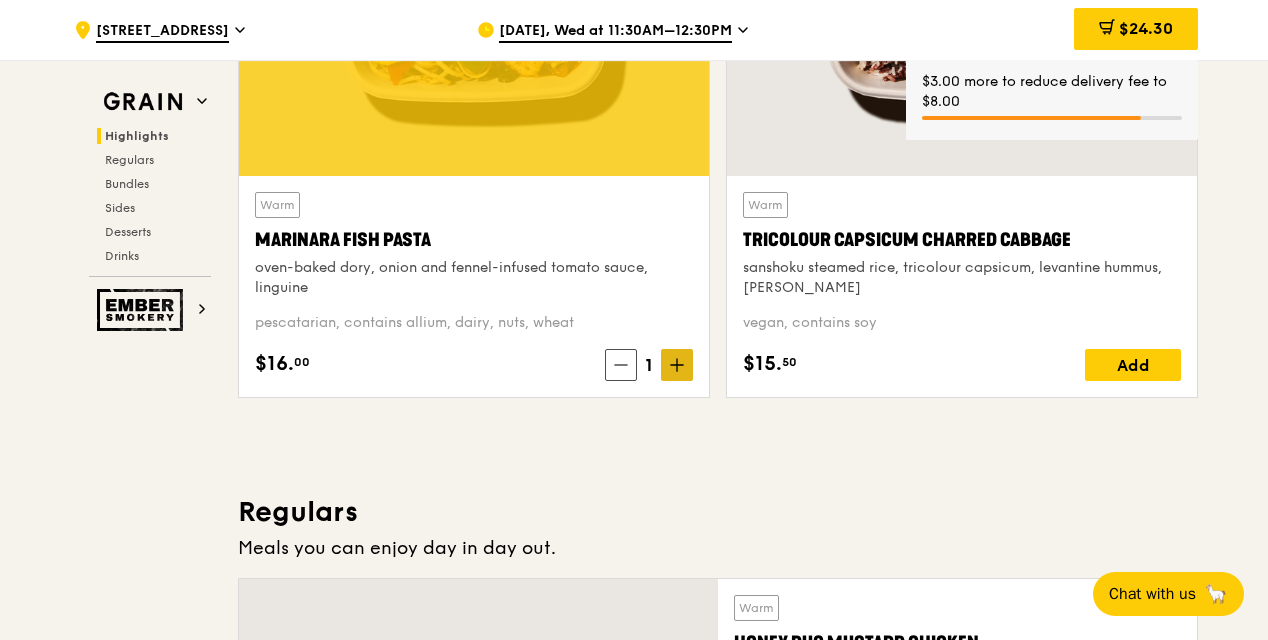 click at bounding box center (677, 365) 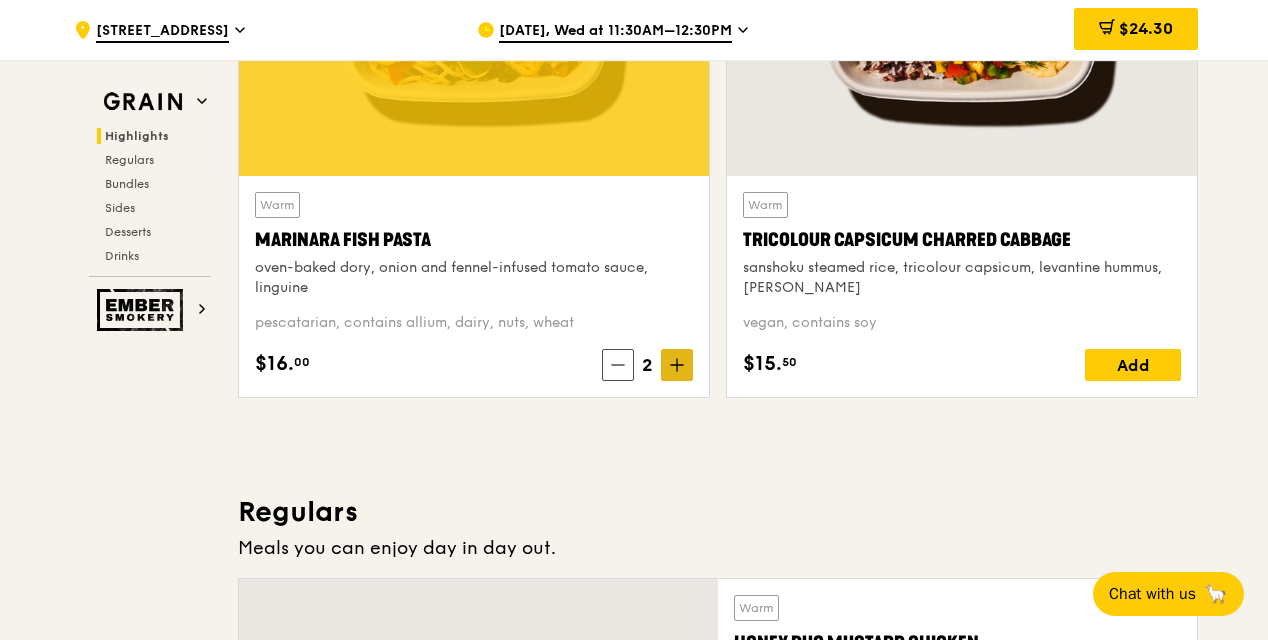 click at bounding box center [677, 365] 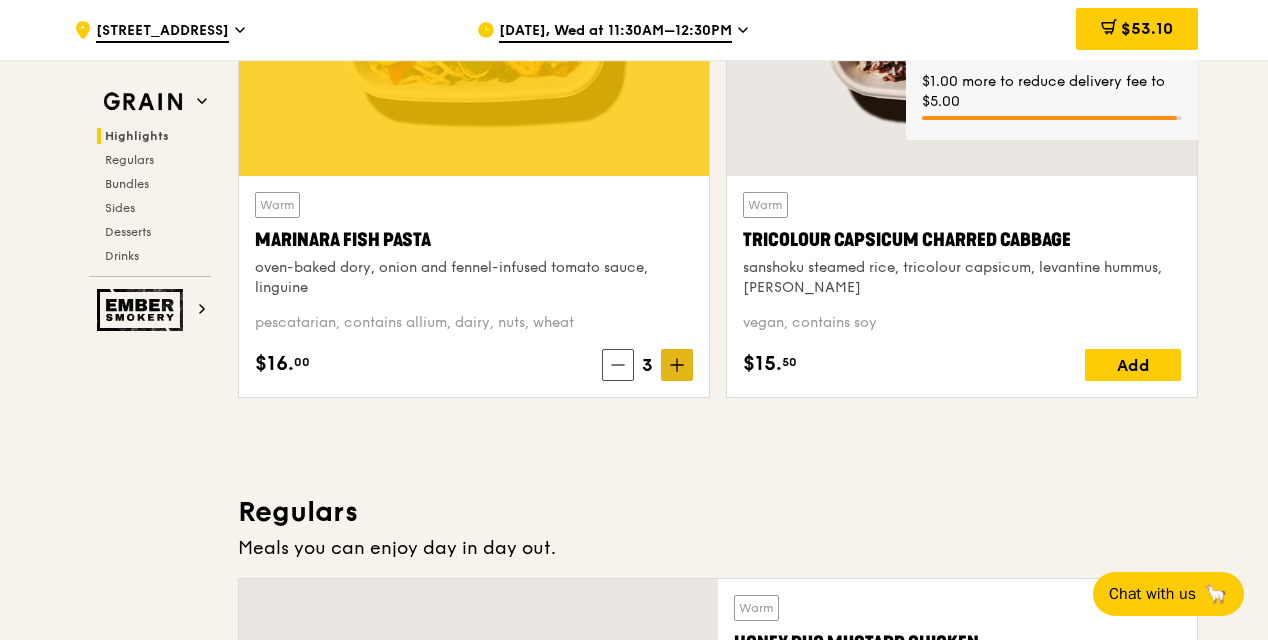 click at bounding box center (677, 365) 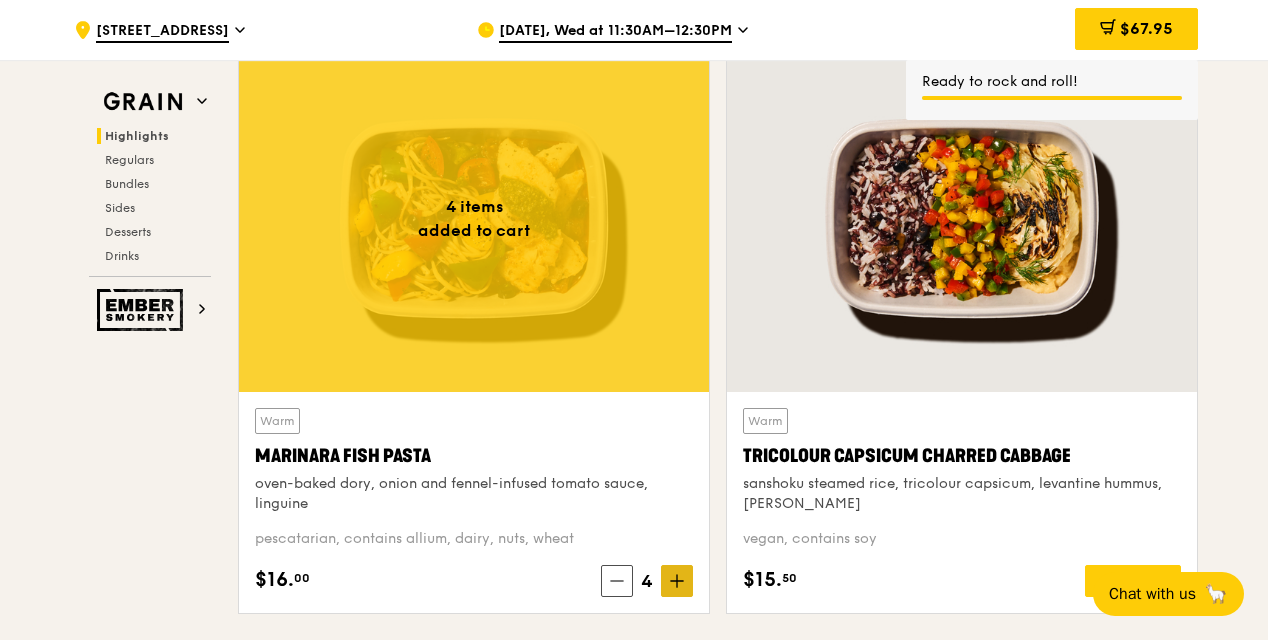 scroll, scrollTop: 800, scrollLeft: 0, axis: vertical 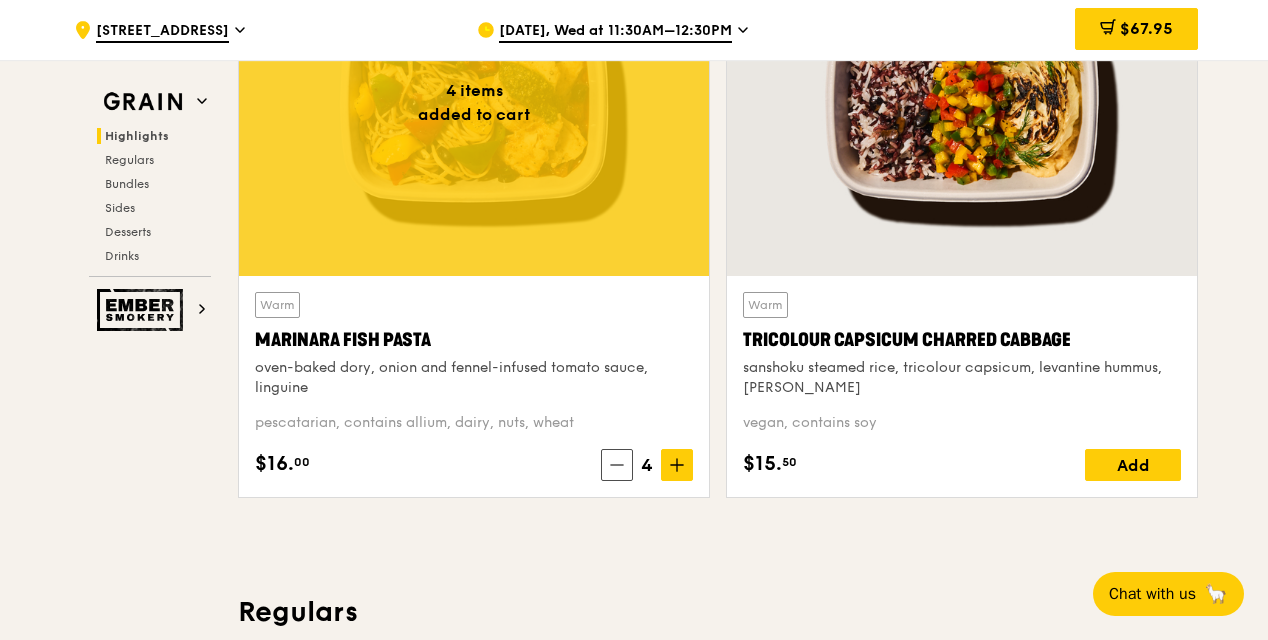 click on "Highlights
Weekly rotating dishes inspired by flavours from around the world.
4 items added to cart
Warm
Marinara Fish Pasta
oven-baked dory, onion and fennel-infused tomato sauce, linguine
pescatarian, contains allium, dairy, nuts, wheat
$16.
00
4
Warm
Tricolour Capsicum Charred Cabbage
sanshoku steamed rice, tricolour capsicum, levantine hummus, [PERSON_NAME]
vegan, contains soy
$15.
50
Add
Regulars
Meals you can enjoy day in day out.
Warm
Honey Duo Mustard Chicken
house-blend mustard, maple soy baked potato, linguine, cherry tomato
high protein, contains allium, soy, wheat
$15.
50
Add
Warm
Mentai Mayonnaise Aburi Salmon
sous vide norwegian salmon, mentaiko, balsamic glazed sweet potato
$20.
00
$15." at bounding box center (718, 3769) 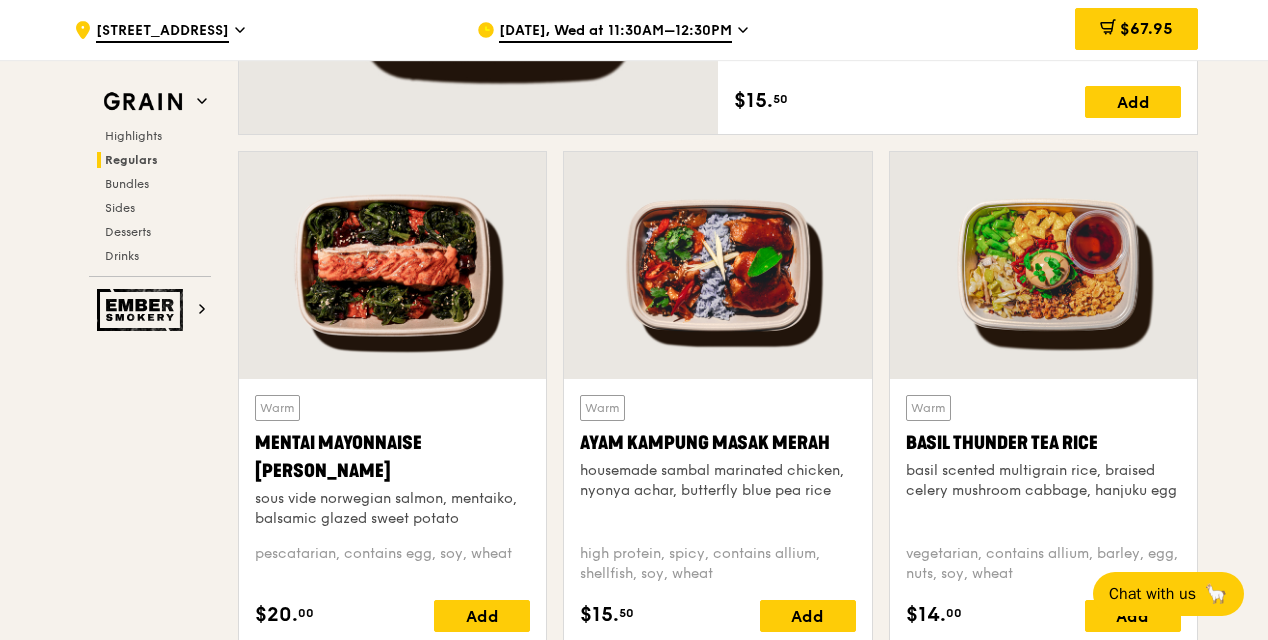 scroll, scrollTop: 1400, scrollLeft: 0, axis: vertical 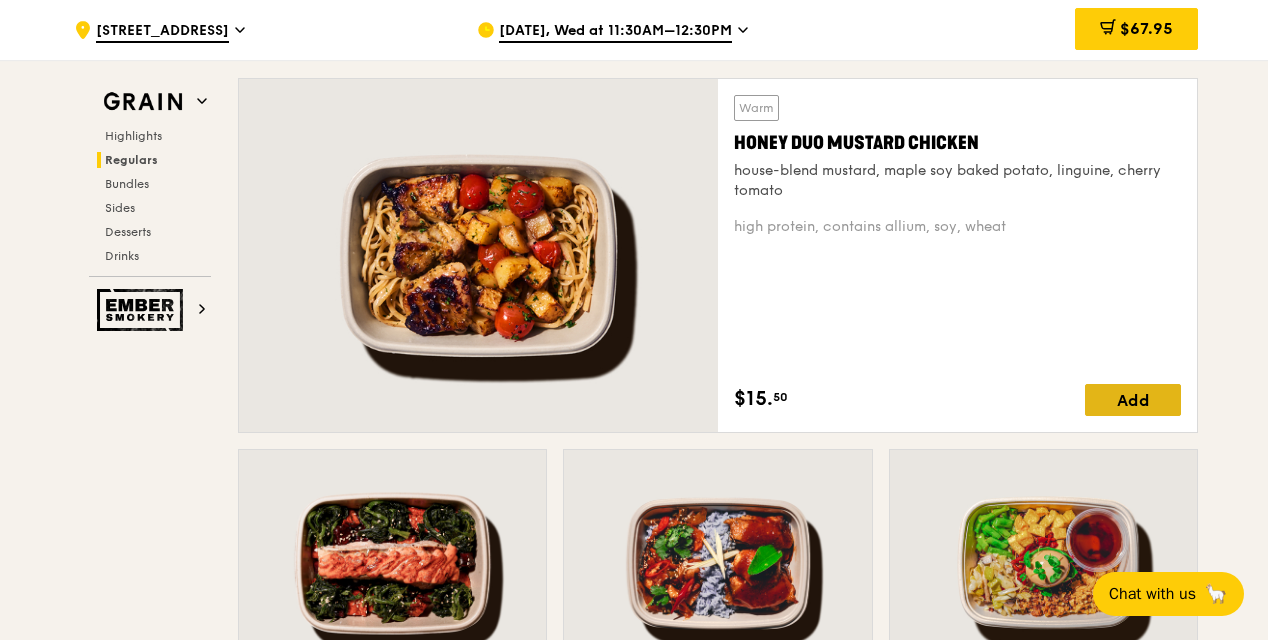 click on "Add" at bounding box center [1133, 400] 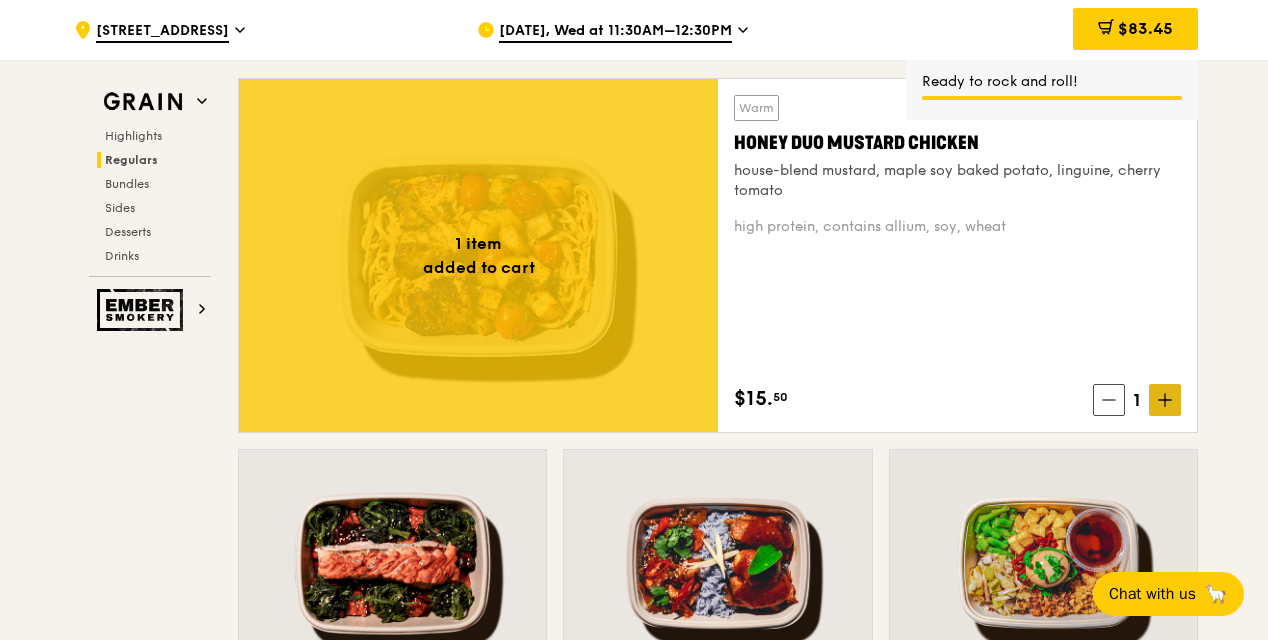 click 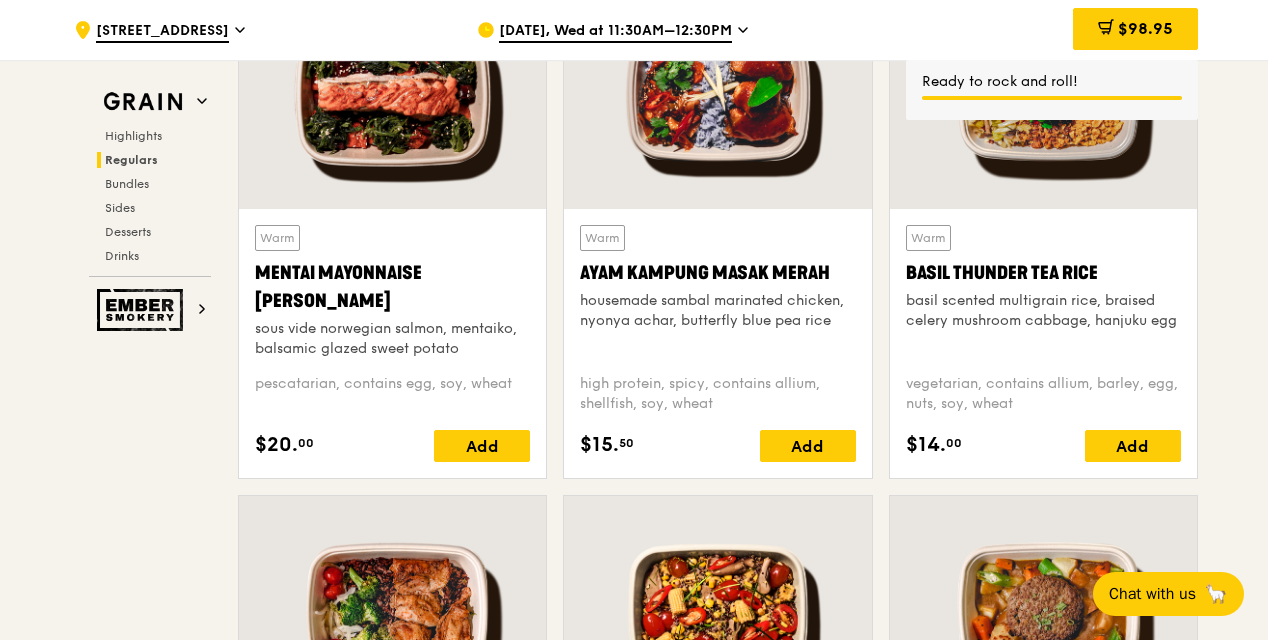 scroll, scrollTop: 1900, scrollLeft: 0, axis: vertical 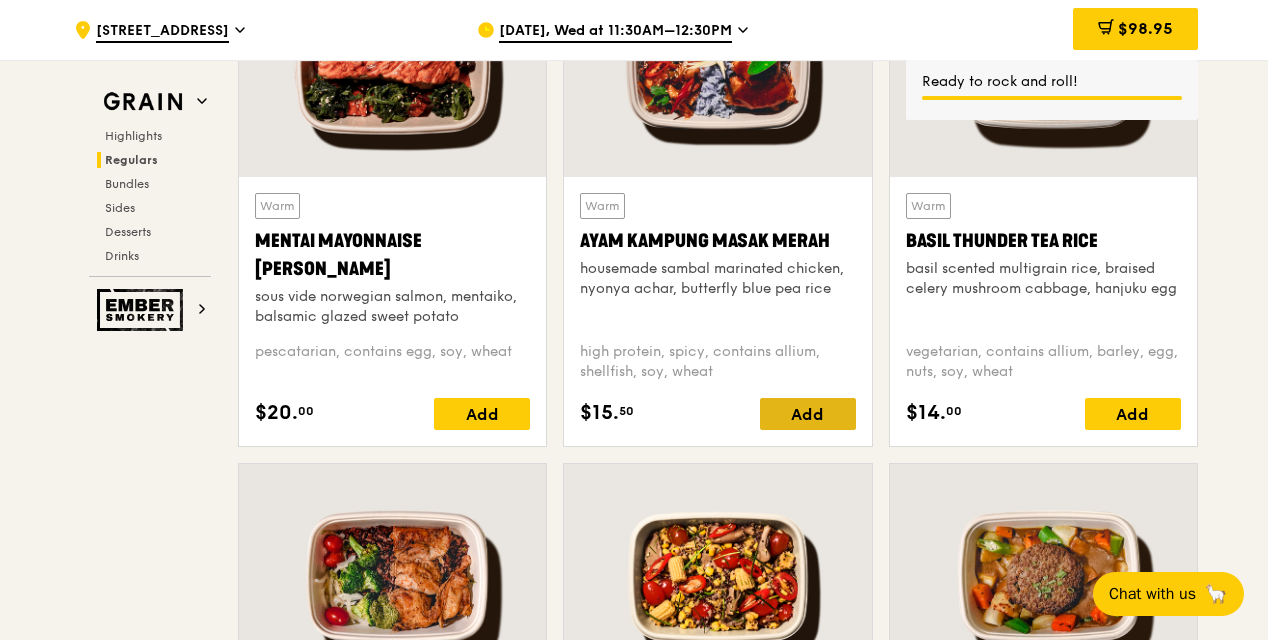 click on "Add" at bounding box center (808, 414) 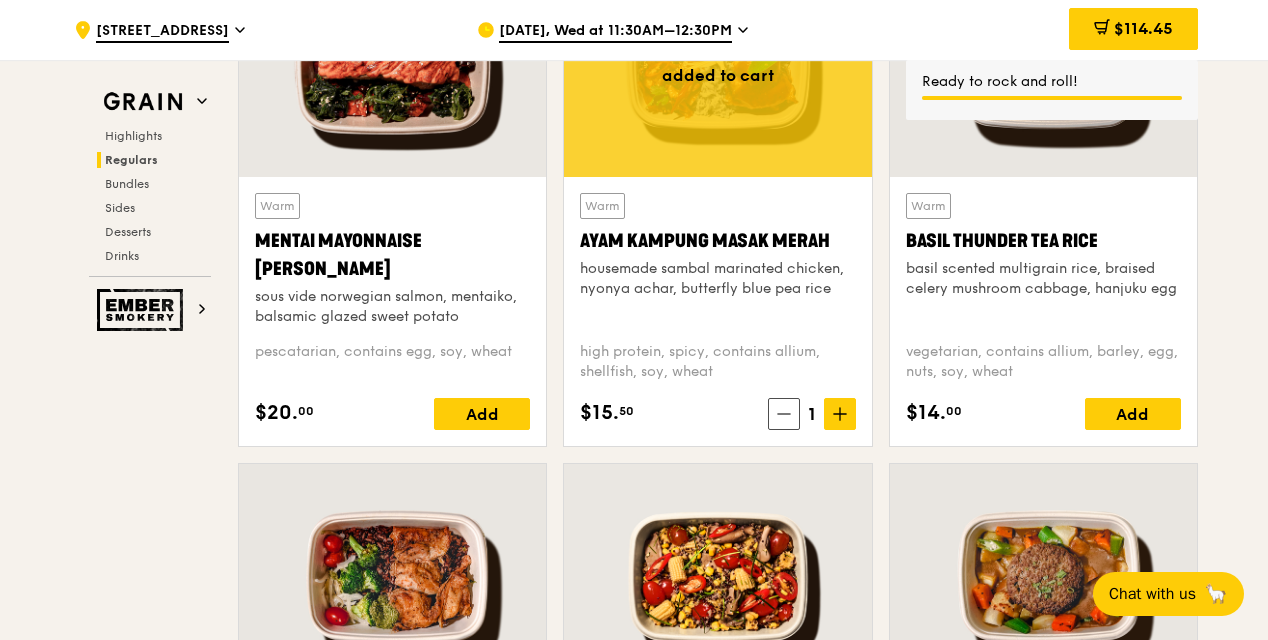 click 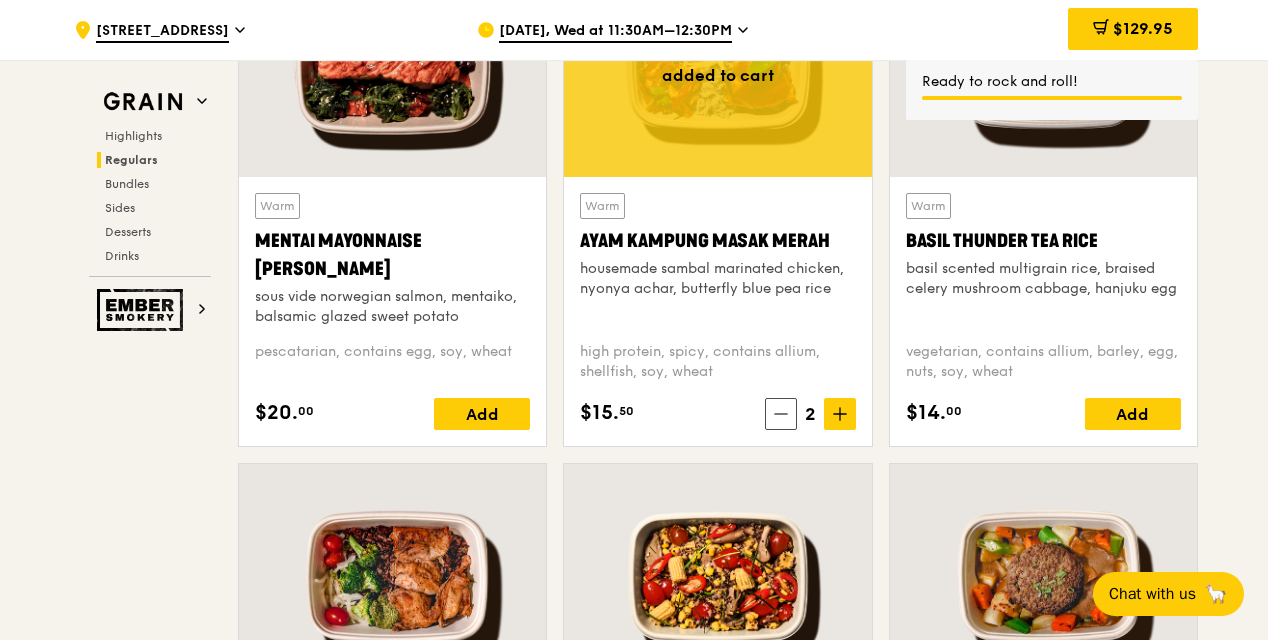 click 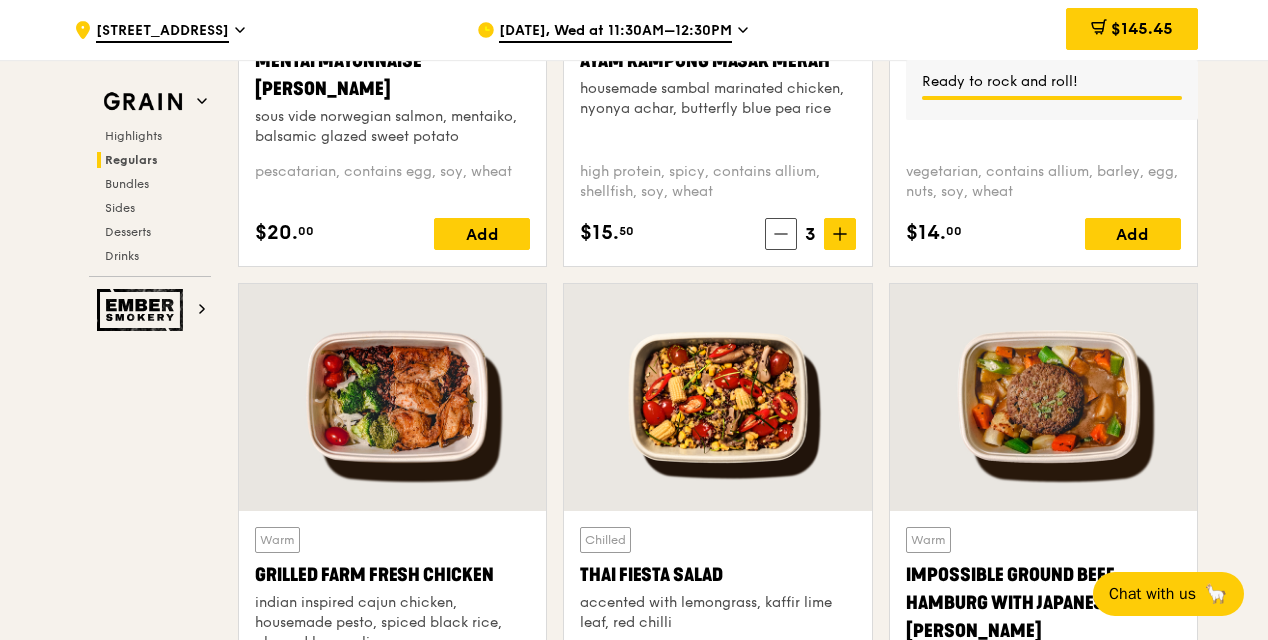scroll, scrollTop: 2300, scrollLeft: 0, axis: vertical 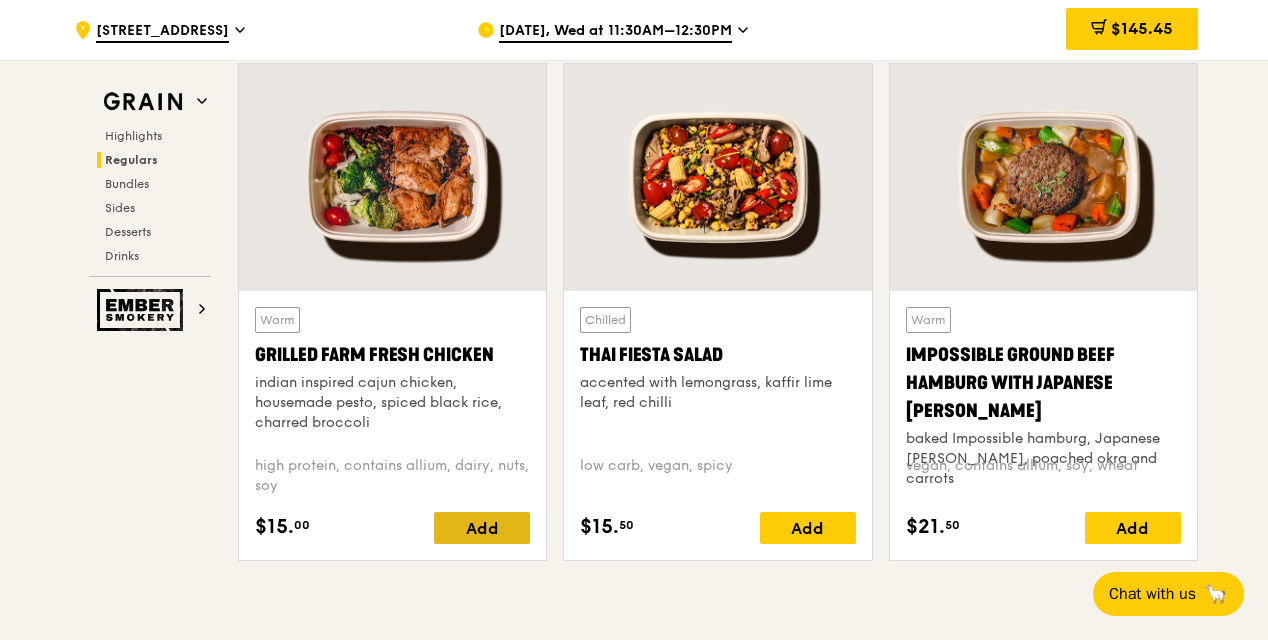 click on "Add" at bounding box center (482, 528) 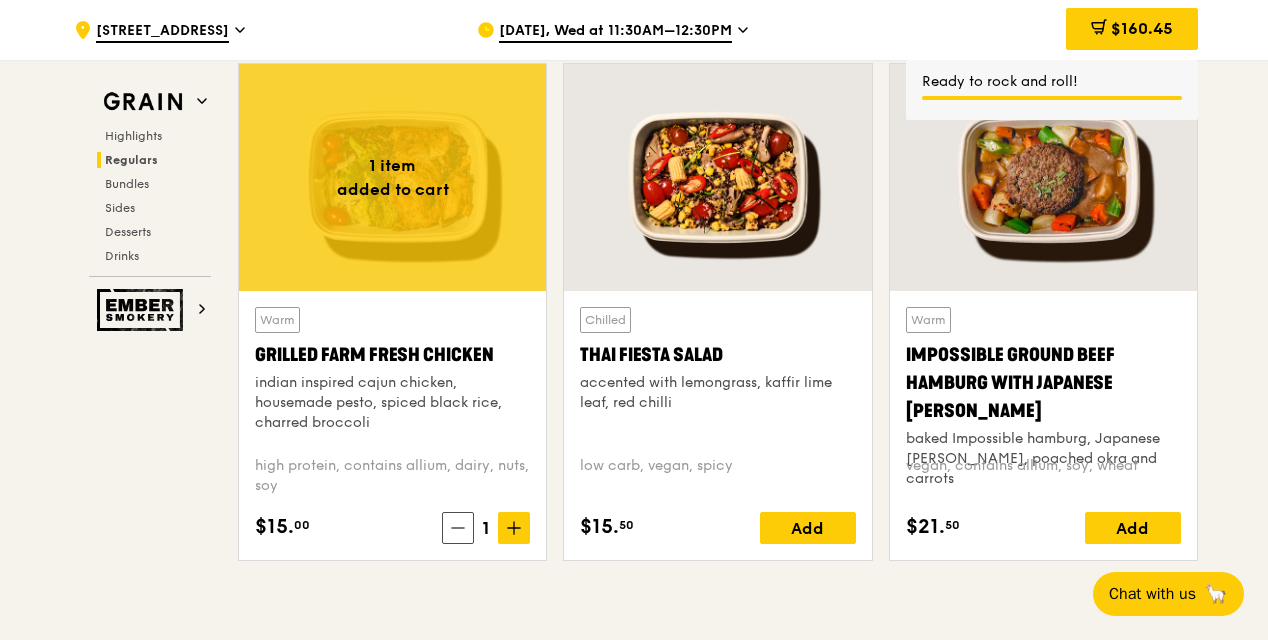 click 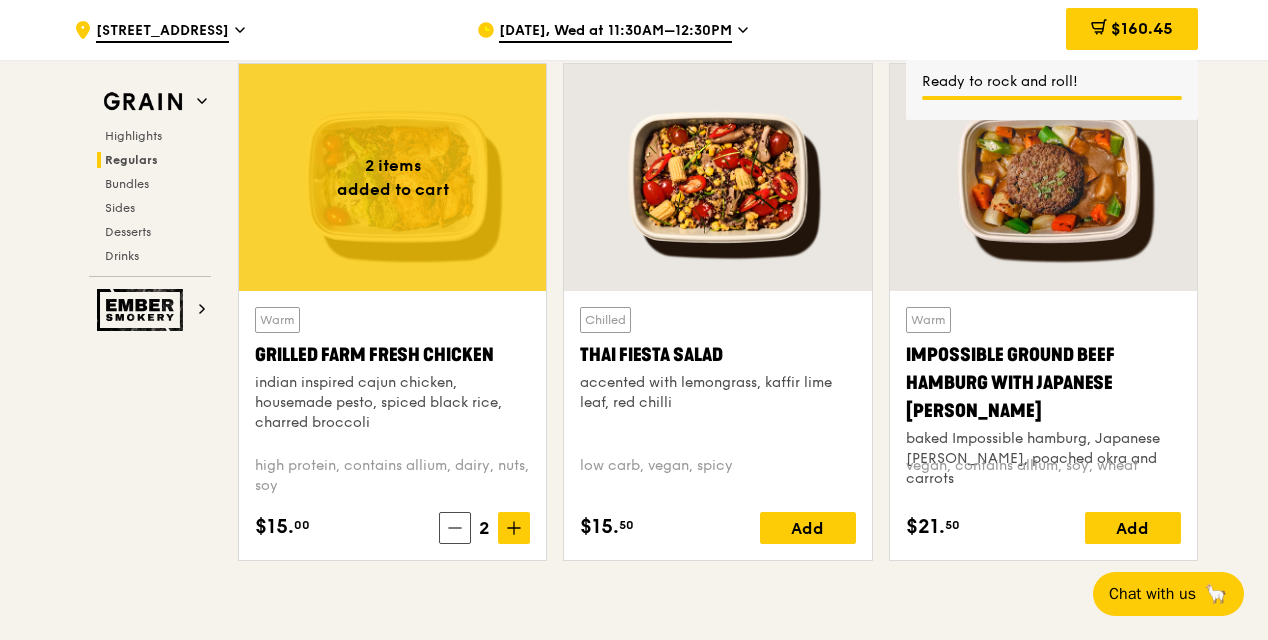 click 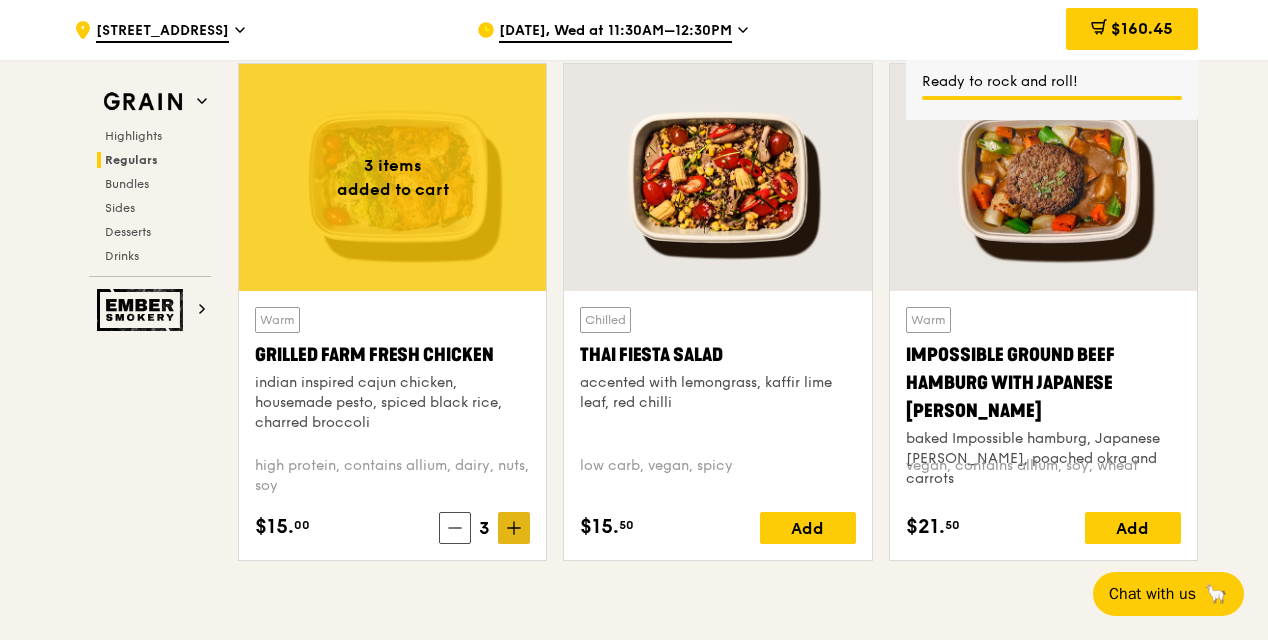 click on "Grain
Highlights
Regulars
Bundles
Sides
Desserts
Drinks
Ember Smokery
New in the hood Some of our meals have been ousted from the neighbourhood by a new gang of even tastier dishes. They are like our long lost friends all grown up — familiar, but better travelled with fresh stories to tell. Go say hello.
Highlights
Weekly rotating dishes inspired by flavours from around the world.
4 items added to cart
Warm
Marinara Fish Pasta
oven-baked dory, onion and fennel-infused tomato sauce, linguine
pescatarian, contains allium, dairy, nuts, wheat
$16.
00
4
Warm
Tricolour Capsicum Charred Cabbage
sanshoku steamed rice, tricolour capsicum, levantine hummus, [PERSON_NAME]
vegan, contains soy
$15.
50
Add
Regulars
2 items added to cart" at bounding box center (634, 2007) 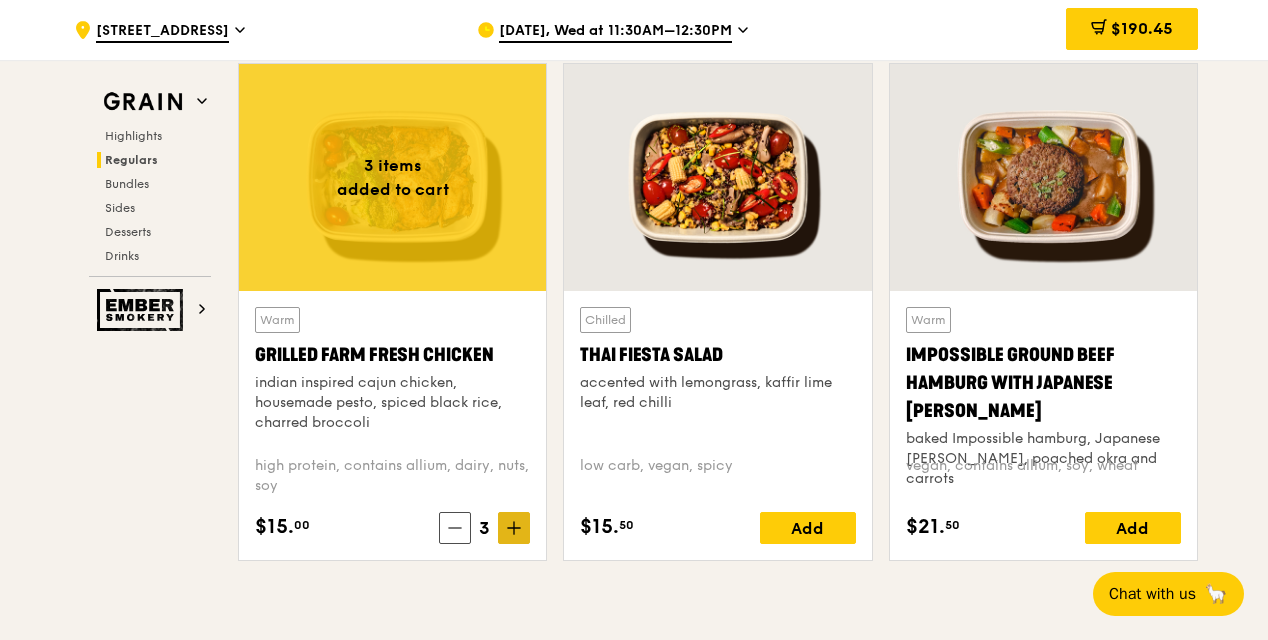click 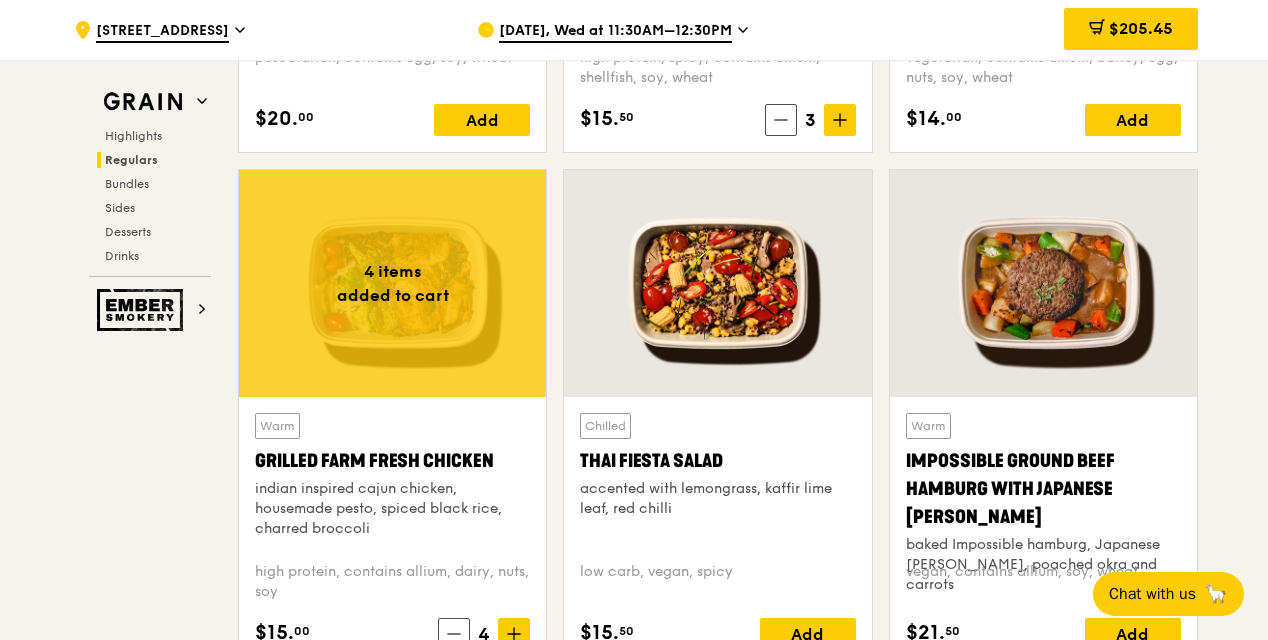 scroll, scrollTop: 2100, scrollLeft: 0, axis: vertical 